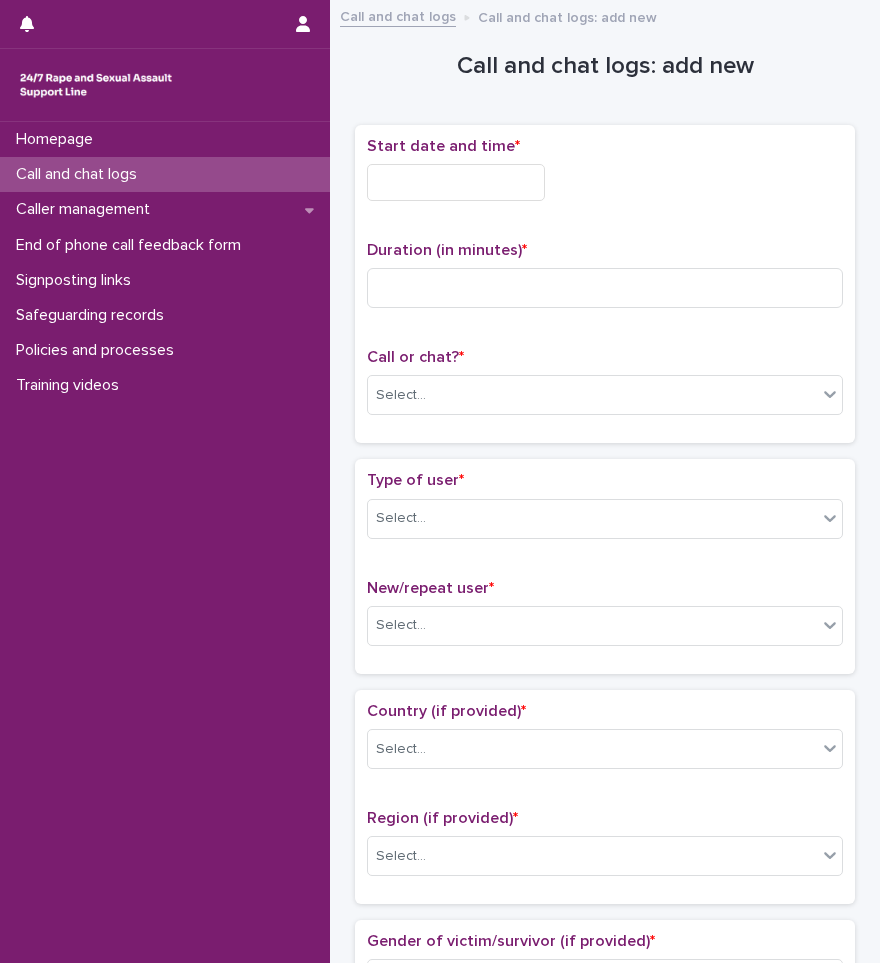 scroll, scrollTop: 0, scrollLeft: 0, axis: both 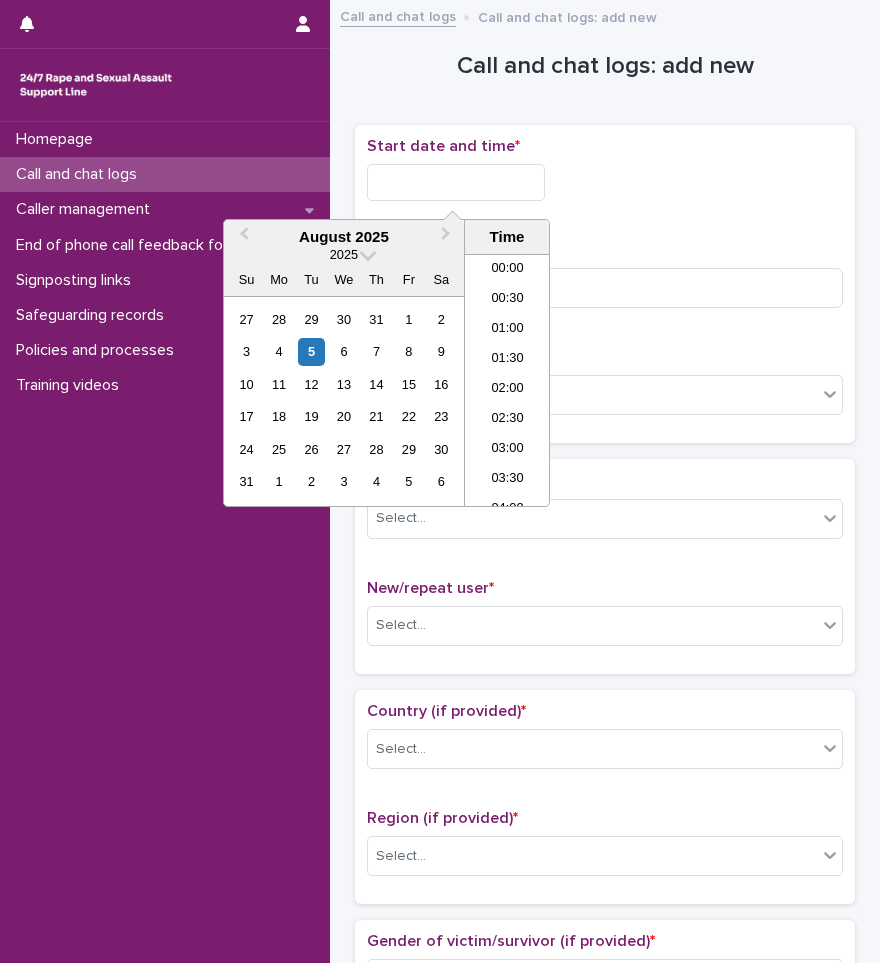 click at bounding box center (456, 182) 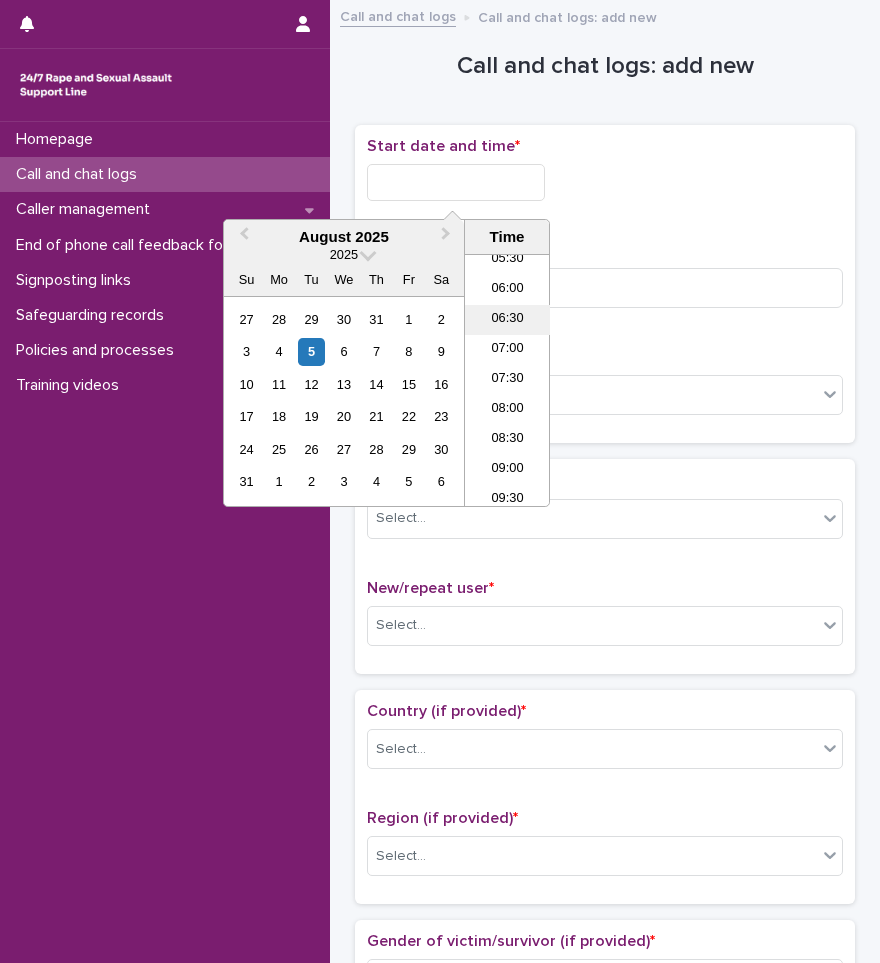 click on "06:30" at bounding box center (507, 320) 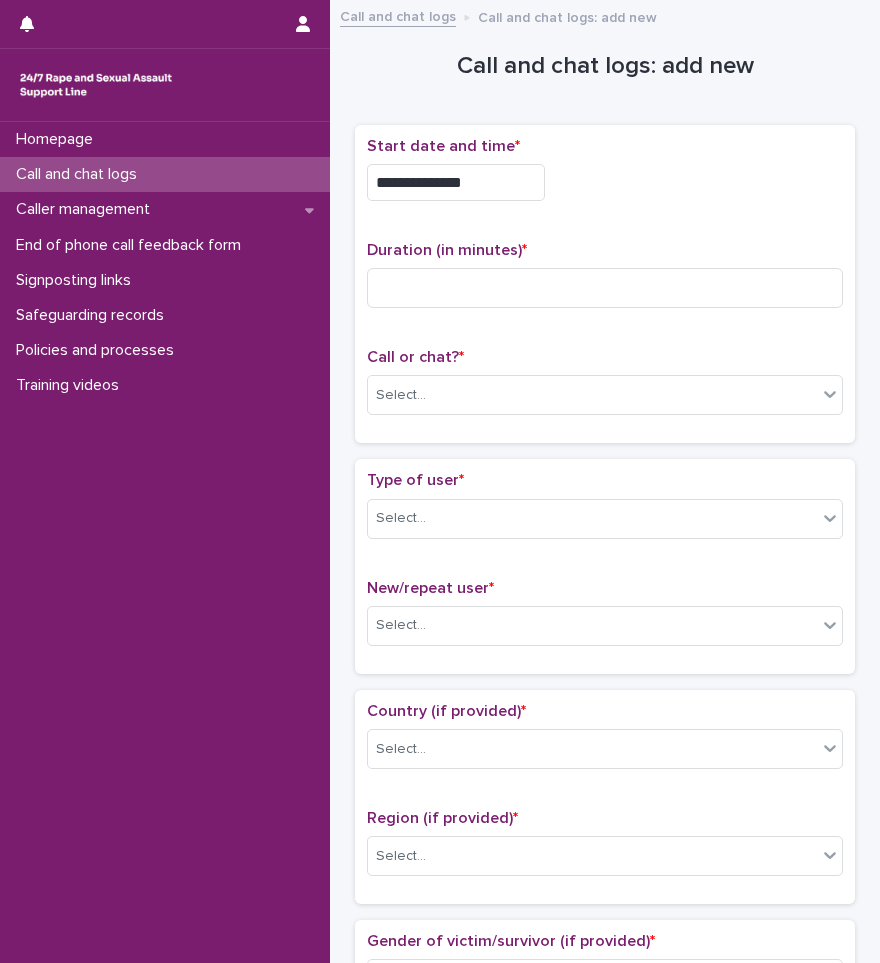 click on "**********" at bounding box center (456, 182) 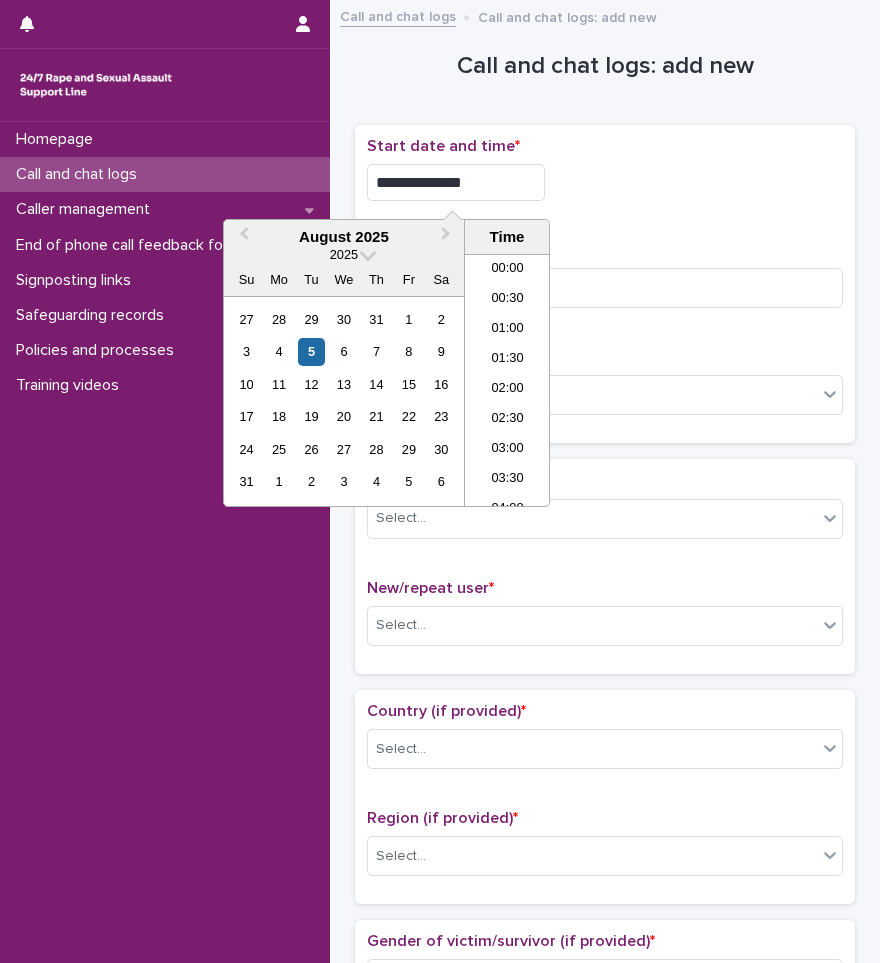 scroll, scrollTop: 280, scrollLeft: 0, axis: vertical 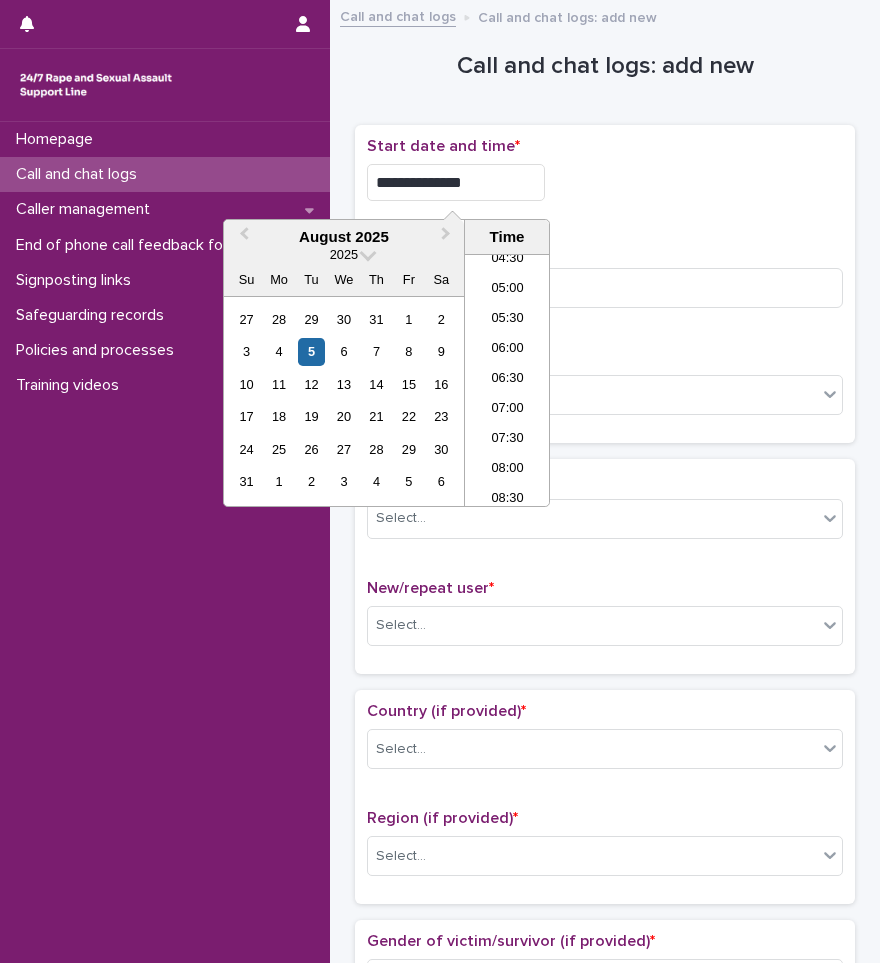 type on "**********" 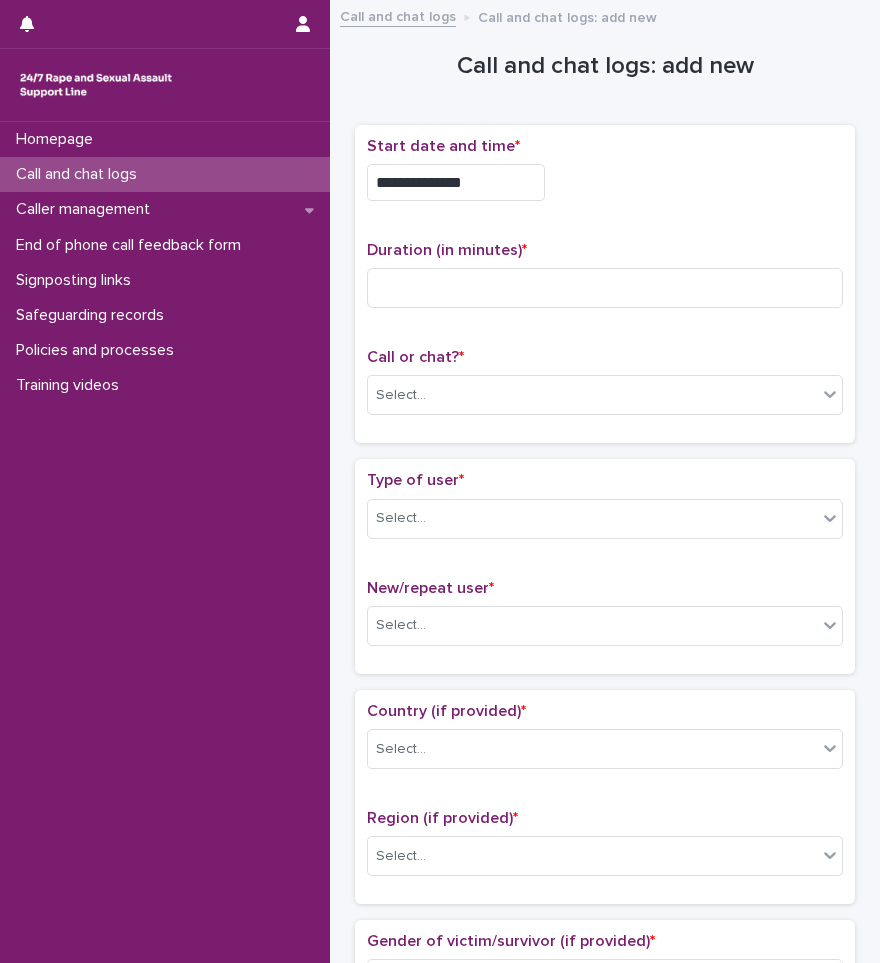 click on "Duration (in minutes) *" at bounding box center (605, 282) 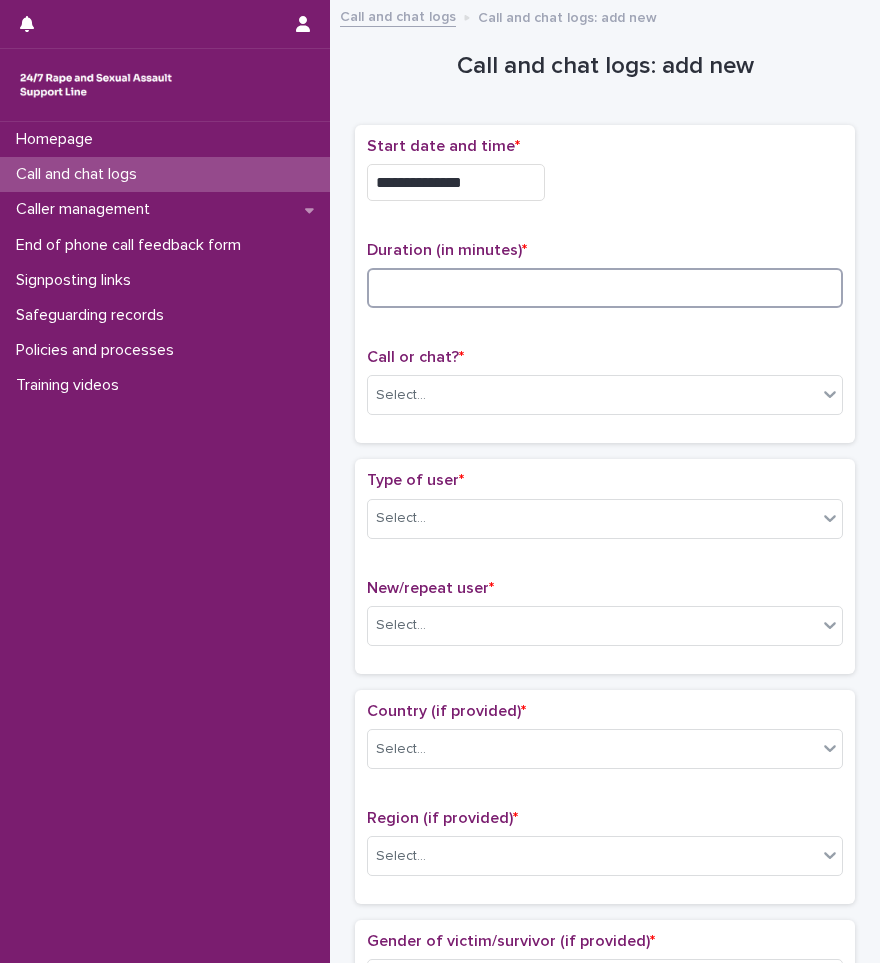 click at bounding box center (605, 288) 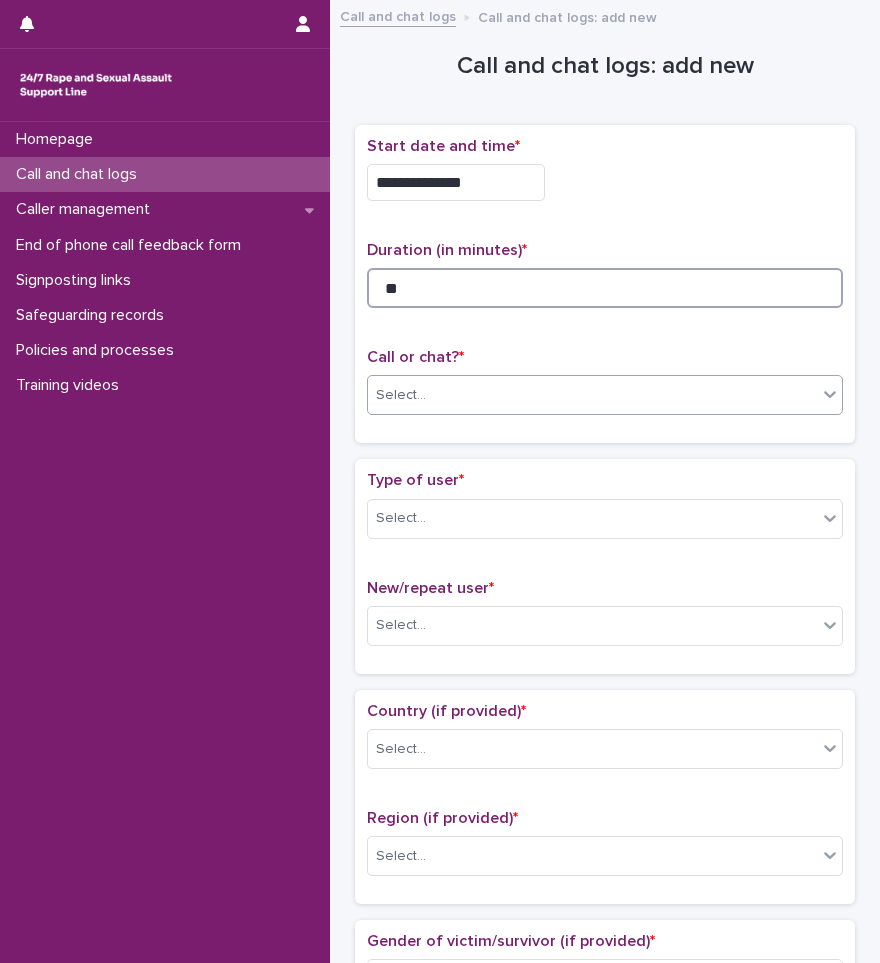 type on "**" 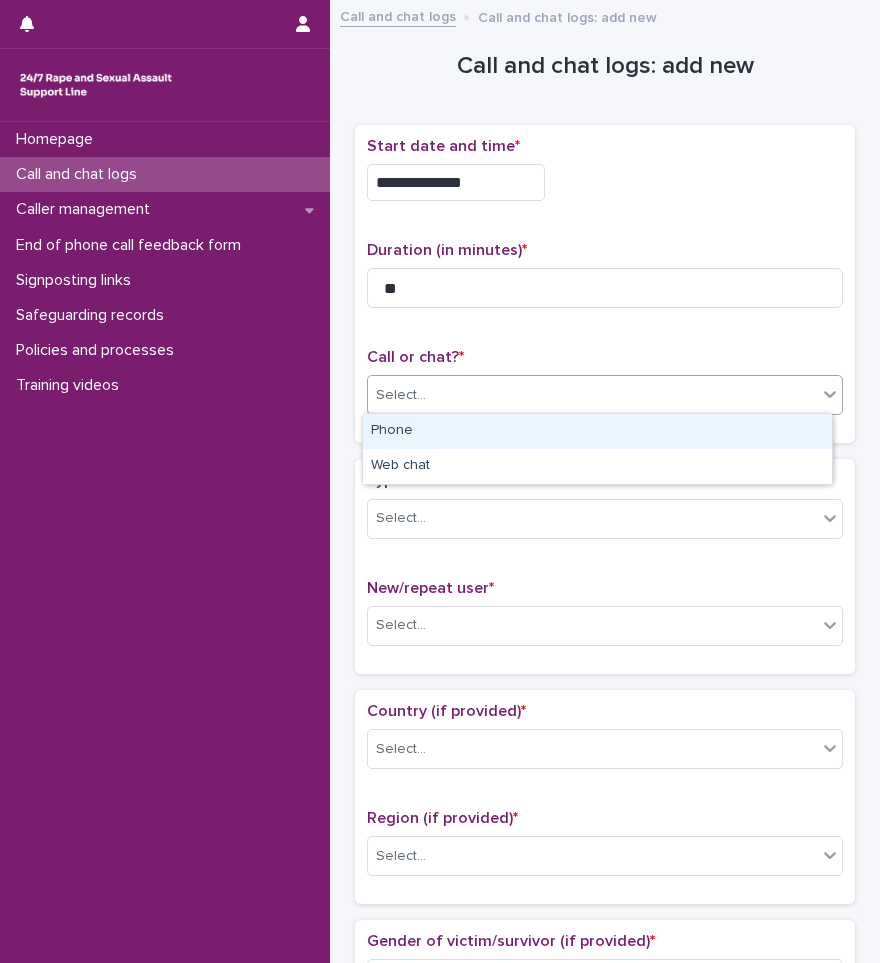 click on "Select..." at bounding box center [592, 395] 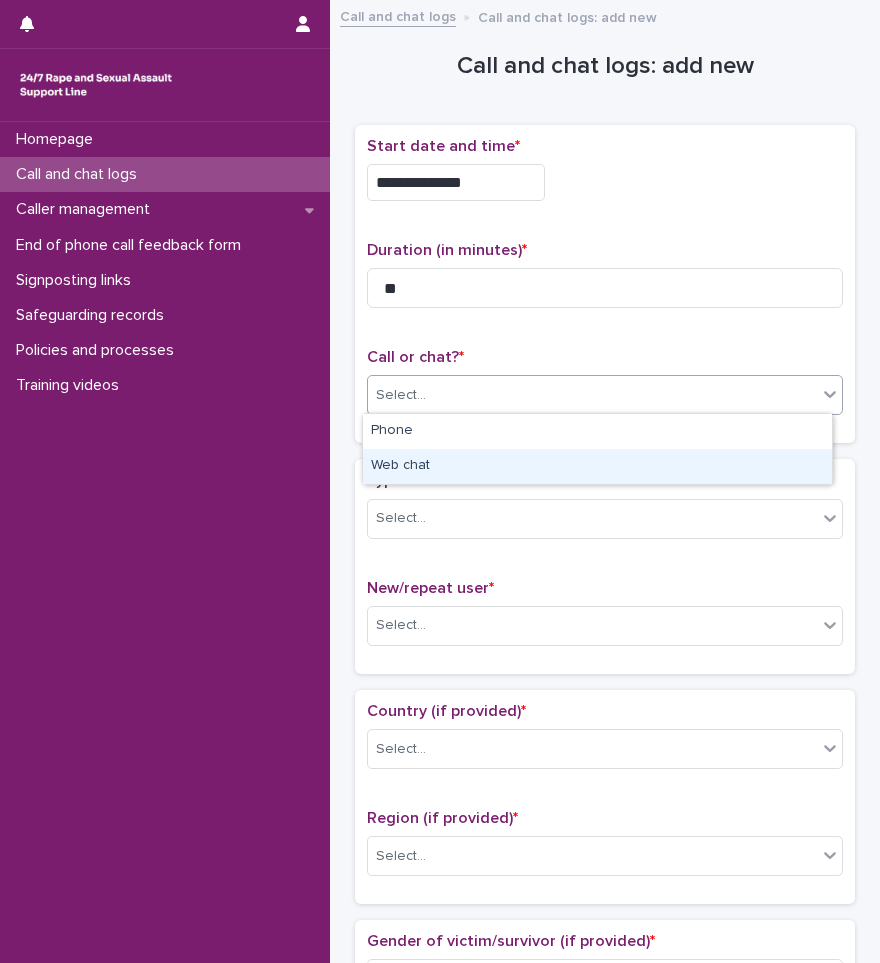 click on "Web chat" at bounding box center (597, 466) 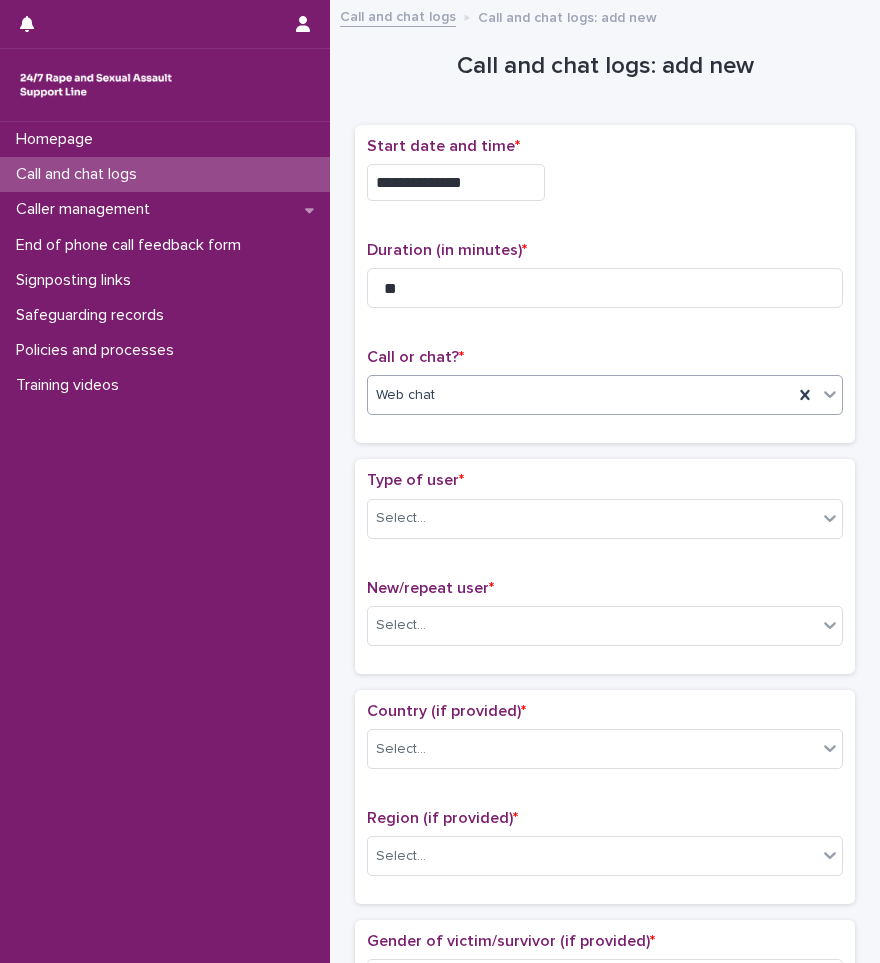 scroll, scrollTop: 200, scrollLeft: 0, axis: vertical 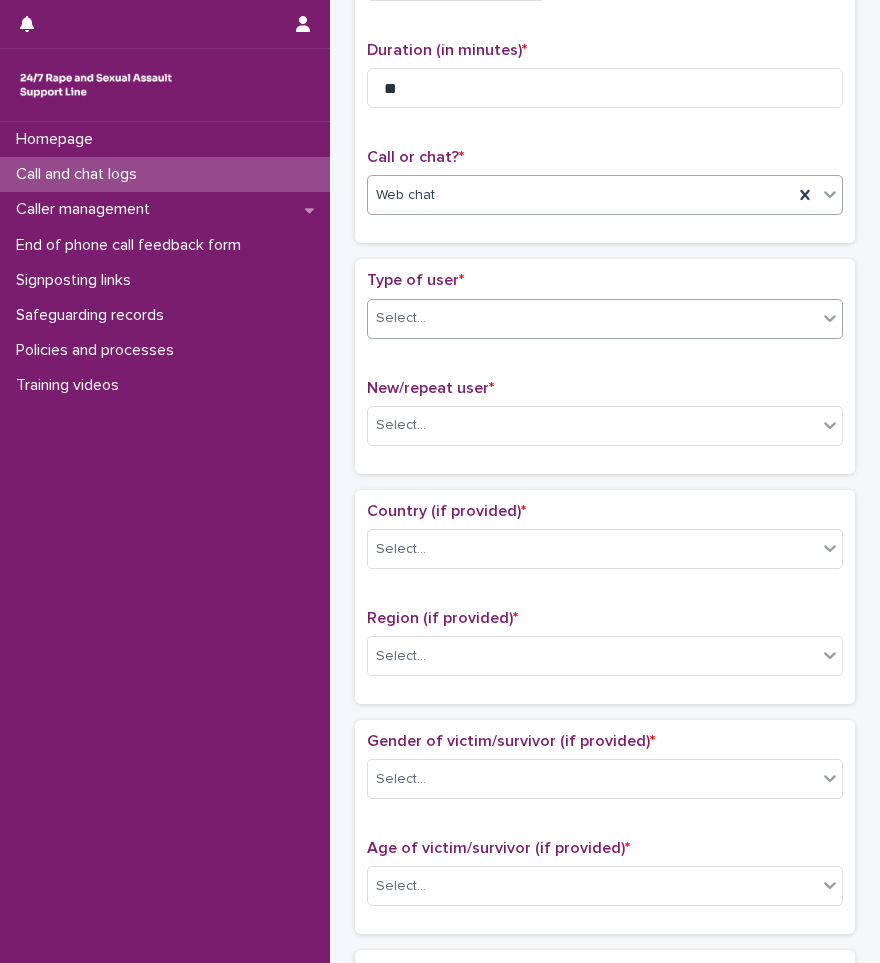 click on "Select..." at bounding box center (592, 318) 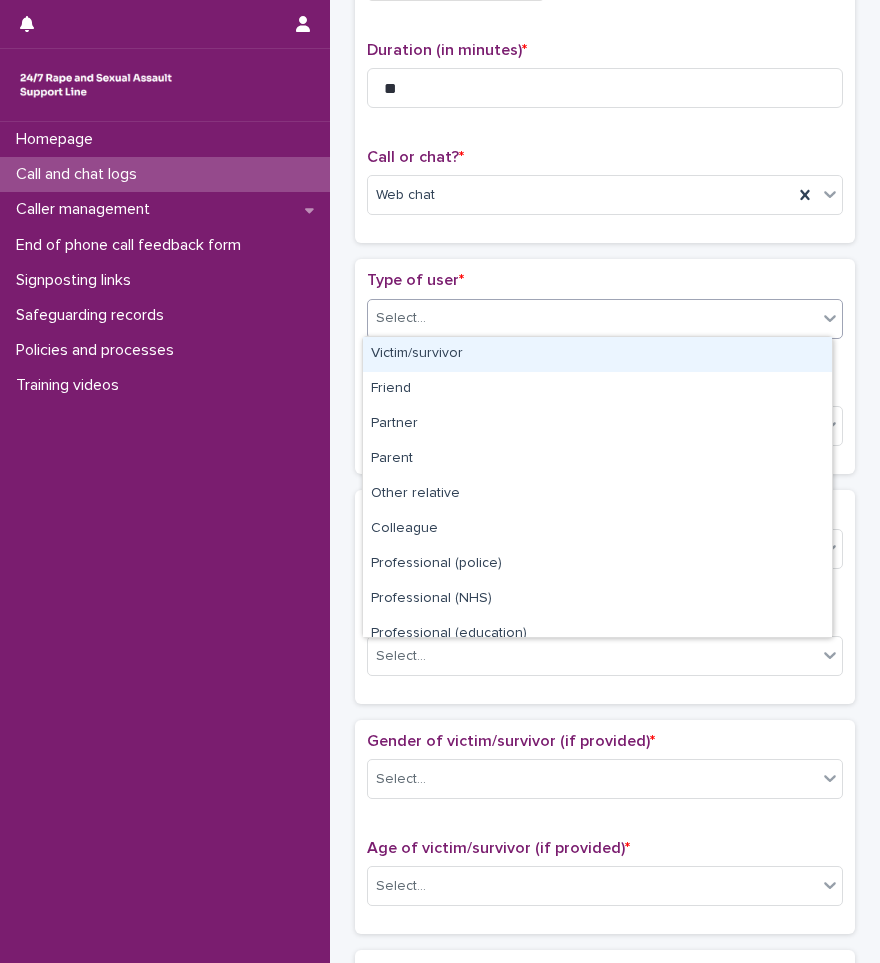 click on "Victim/survivor" at bounding box center [597, 354] 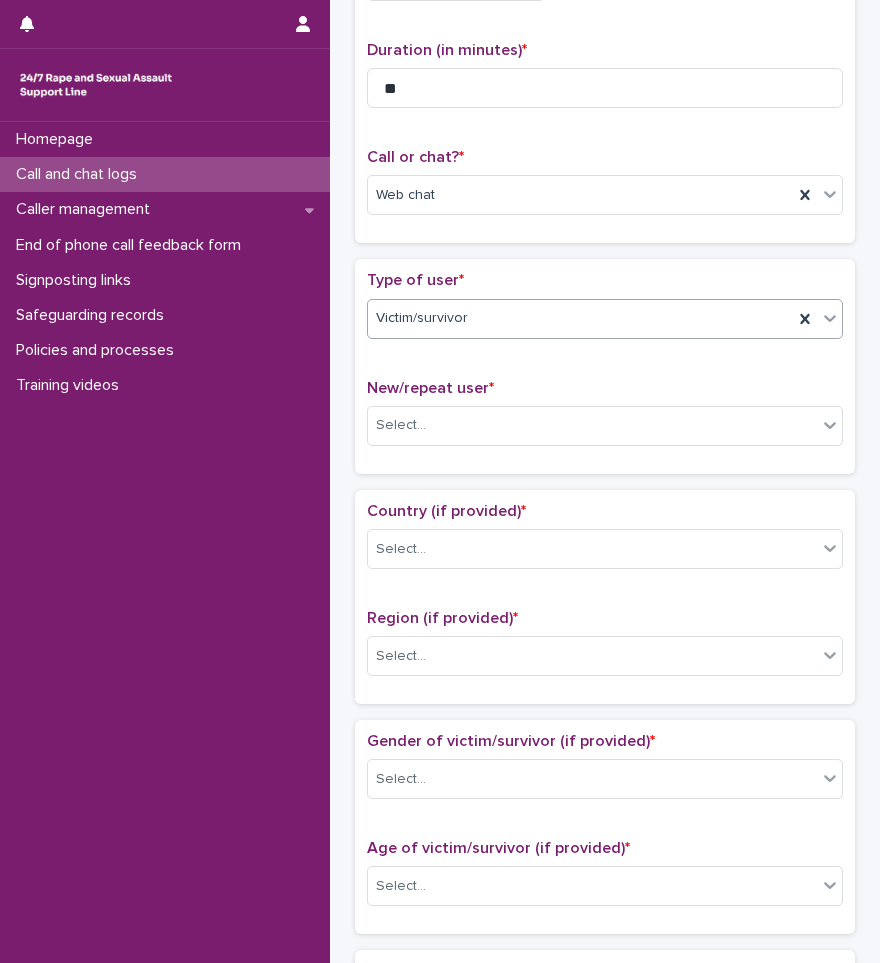 scroll, scrollTop: 300, scrollLeft: 0, axis: vertical 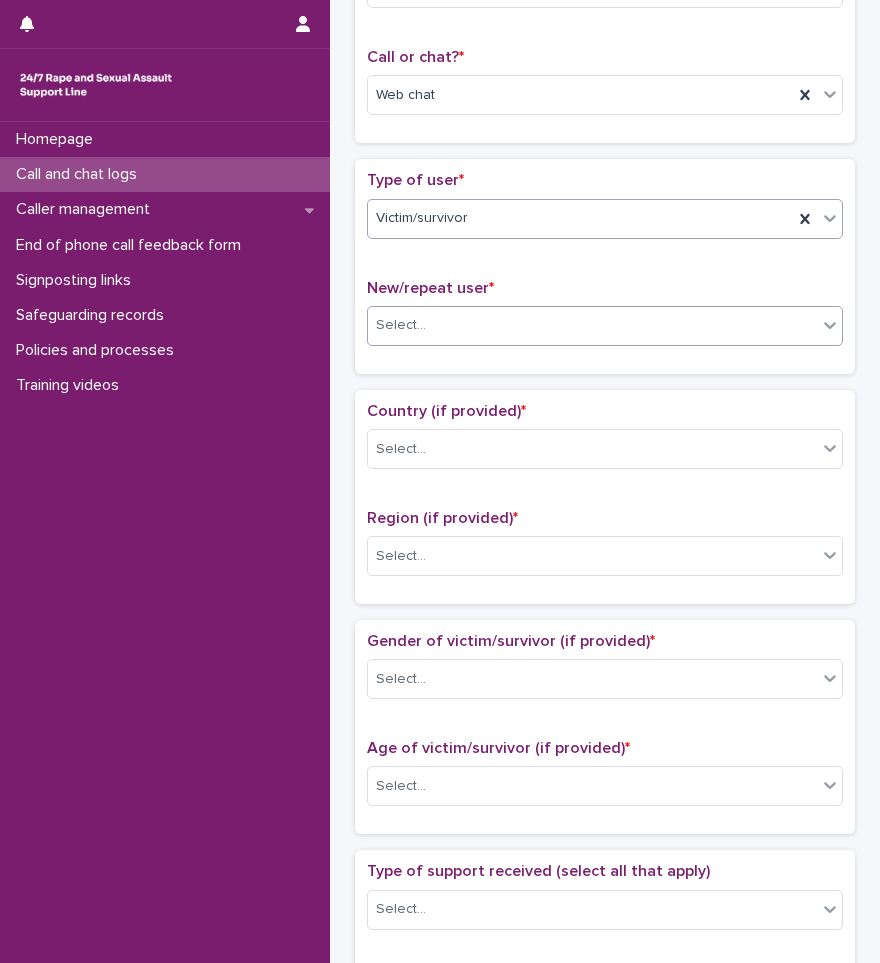click on "Select..." at bounding box center [592, 325] 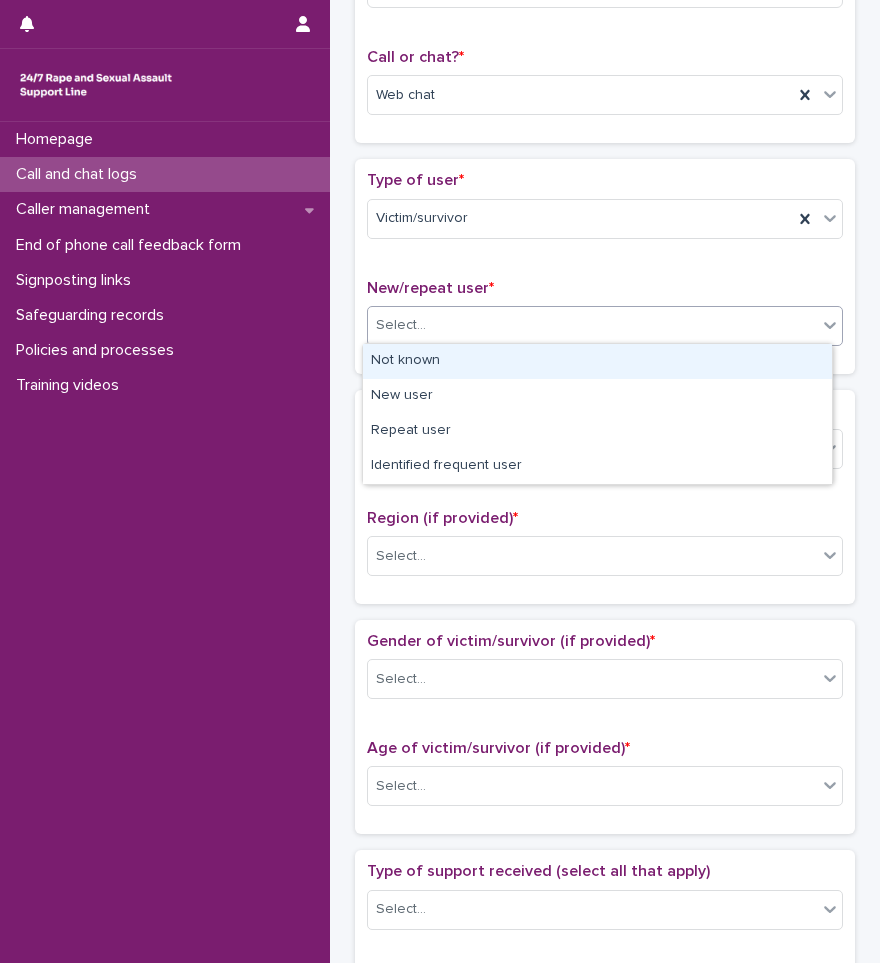 click on "Not known" at bounding box center (597, 361) 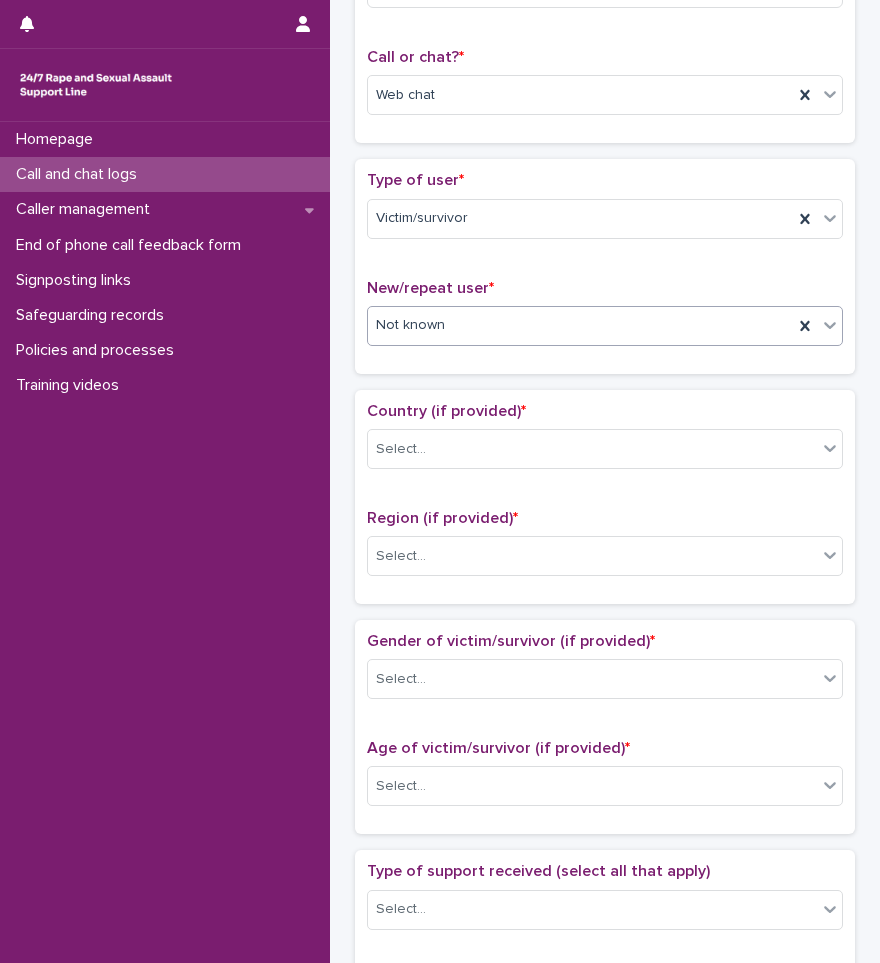 scroll, scrollTop: 400, scrollLeft: 0, axis: vertical 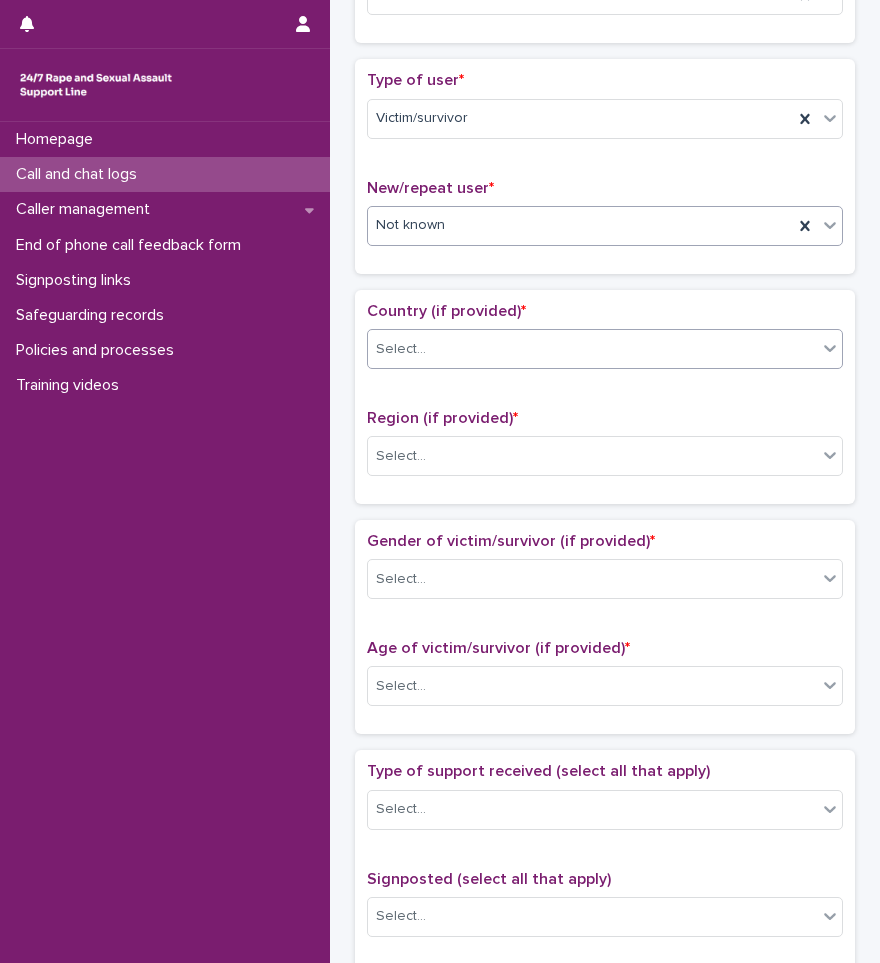 click on "Select..." at bounding box center (592, 349) 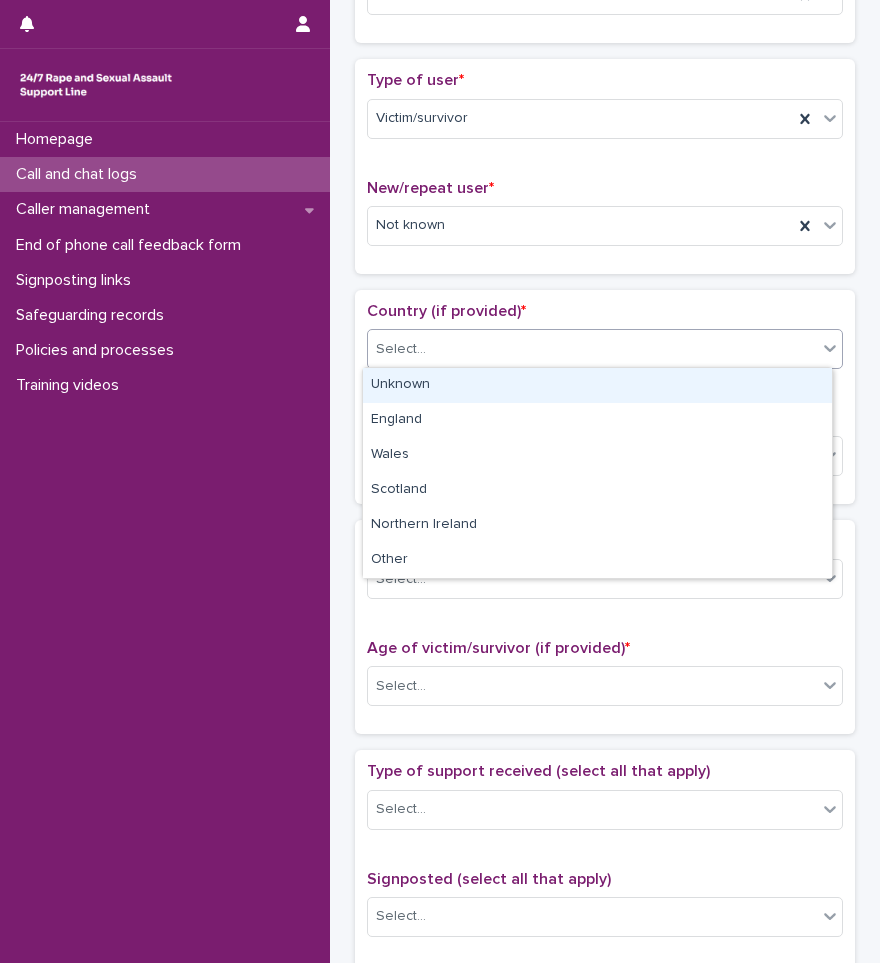 click on "Unknown" at bounding box center (597, 385) 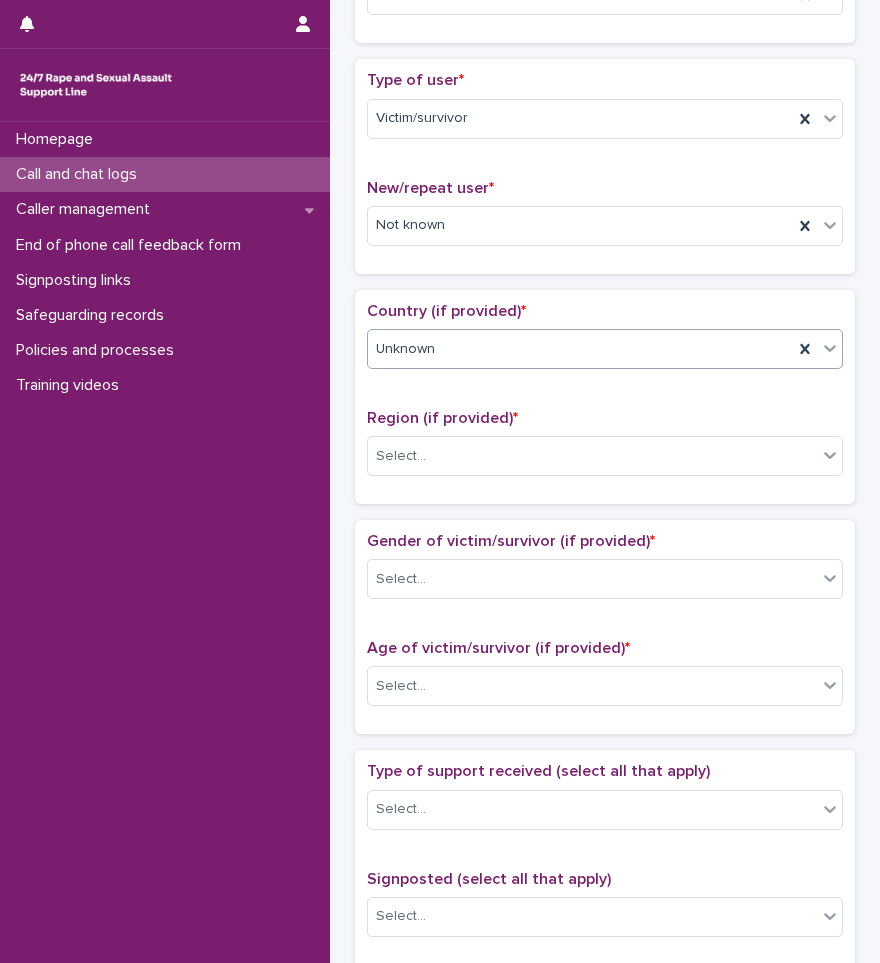 scroll, scrollTop: 500, scrollLeft: 0, axis: vertical 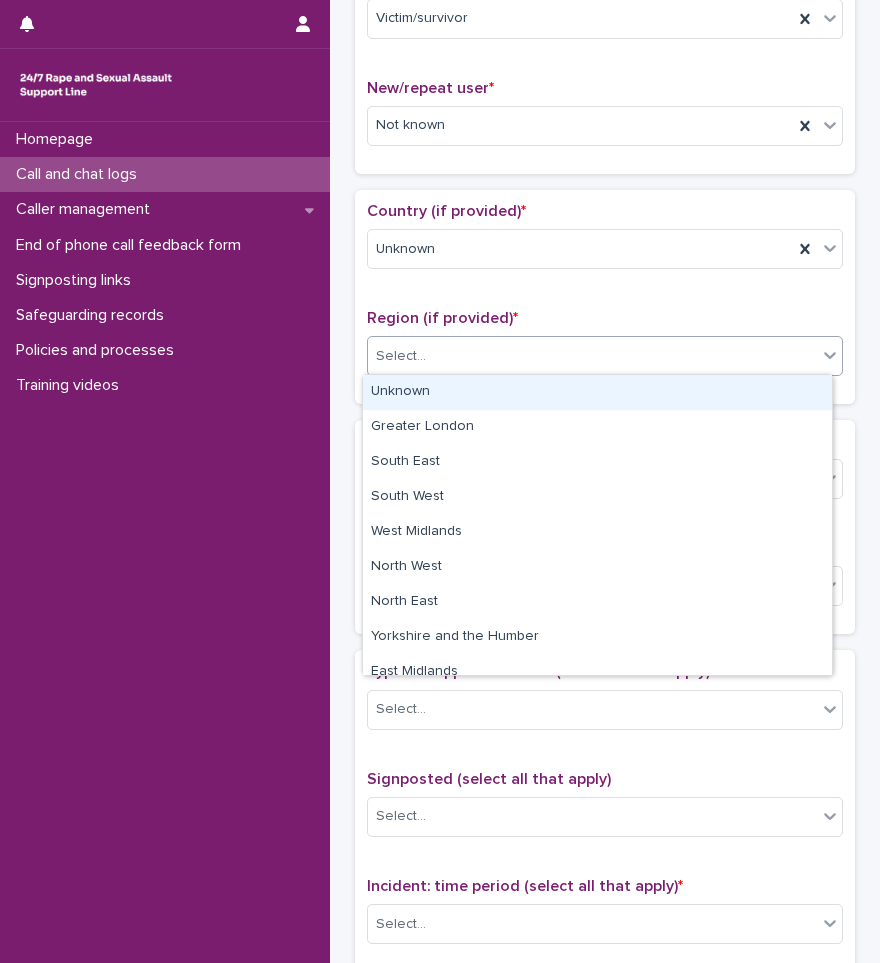click on "Select..." at bounding box center [592, 356] 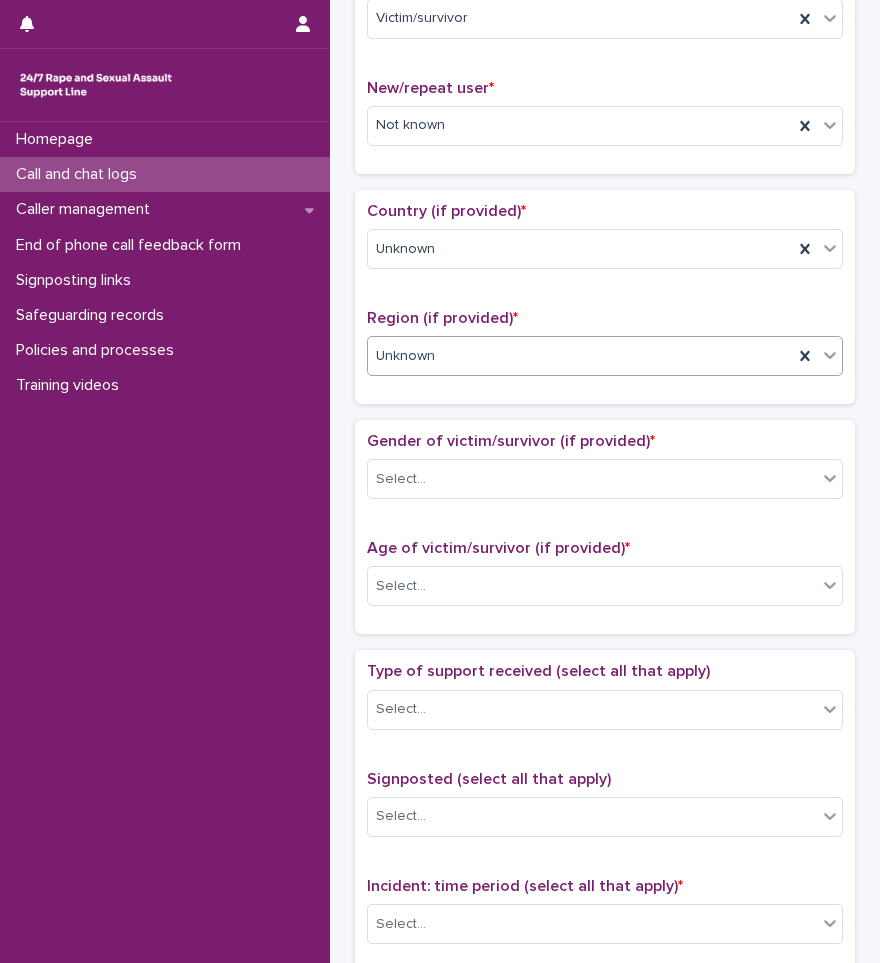scroll, scrollTop: 600, scrollLeft: 0, axis: vertical 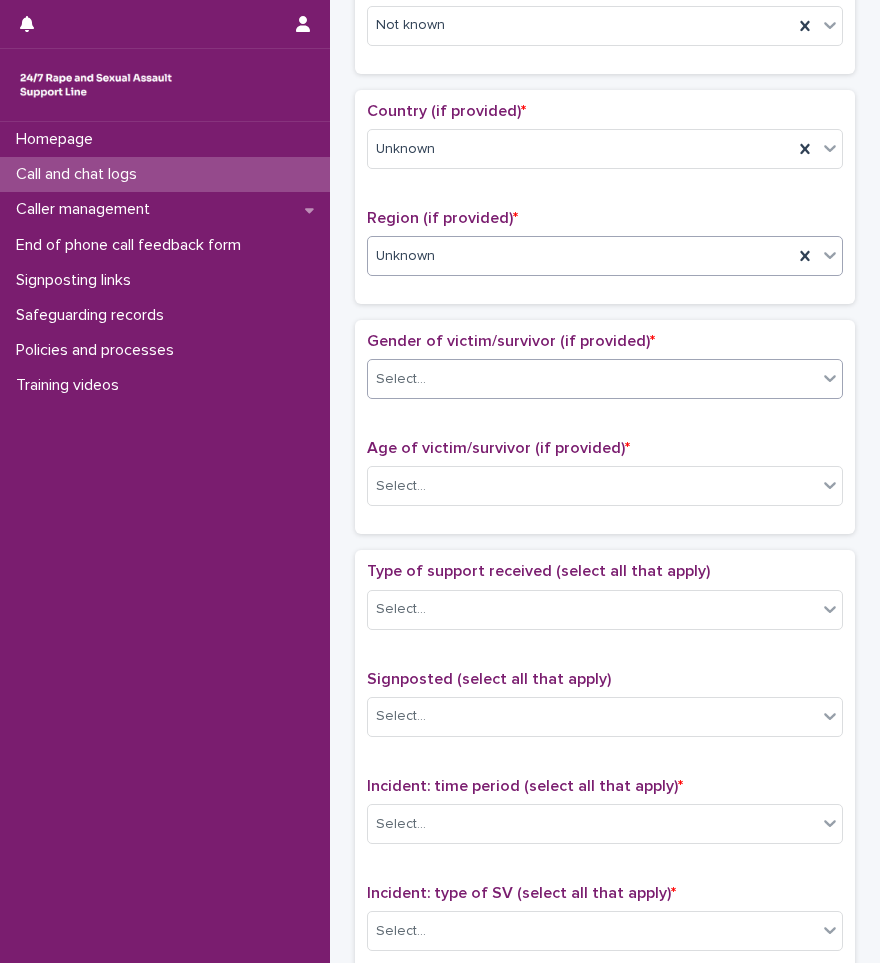 click on "Select..." at bounding box center (592, 379) 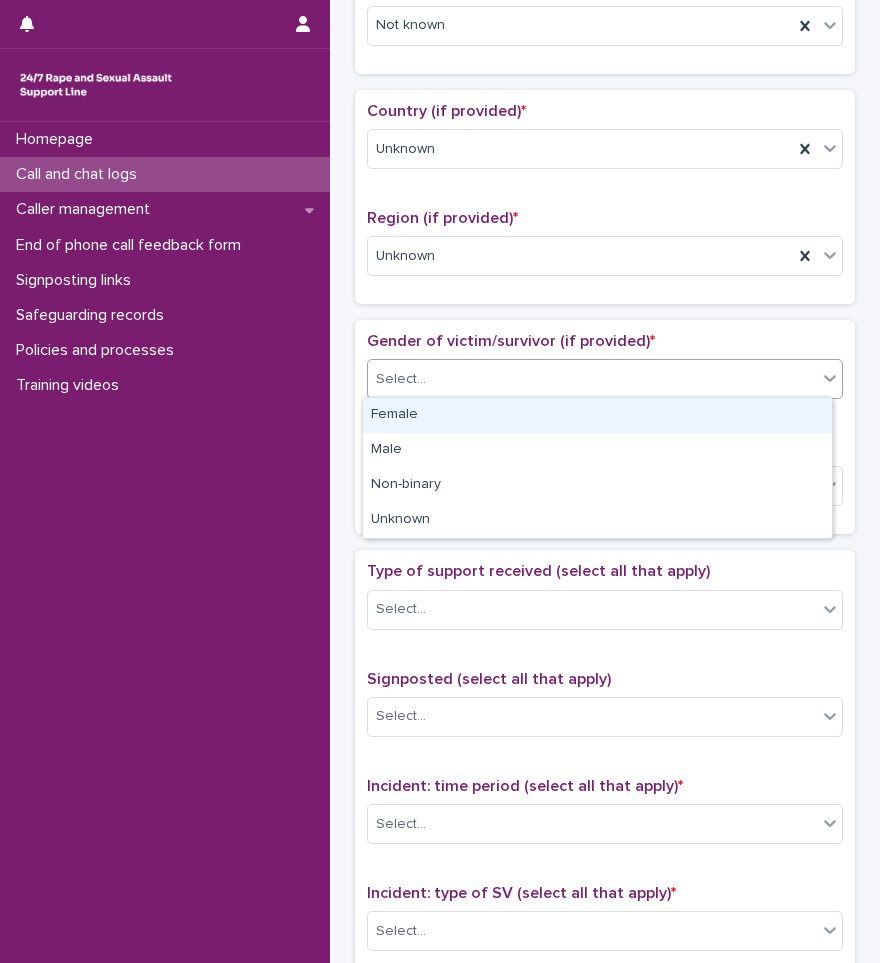 click on "Female" at bounding box center [597, 415] 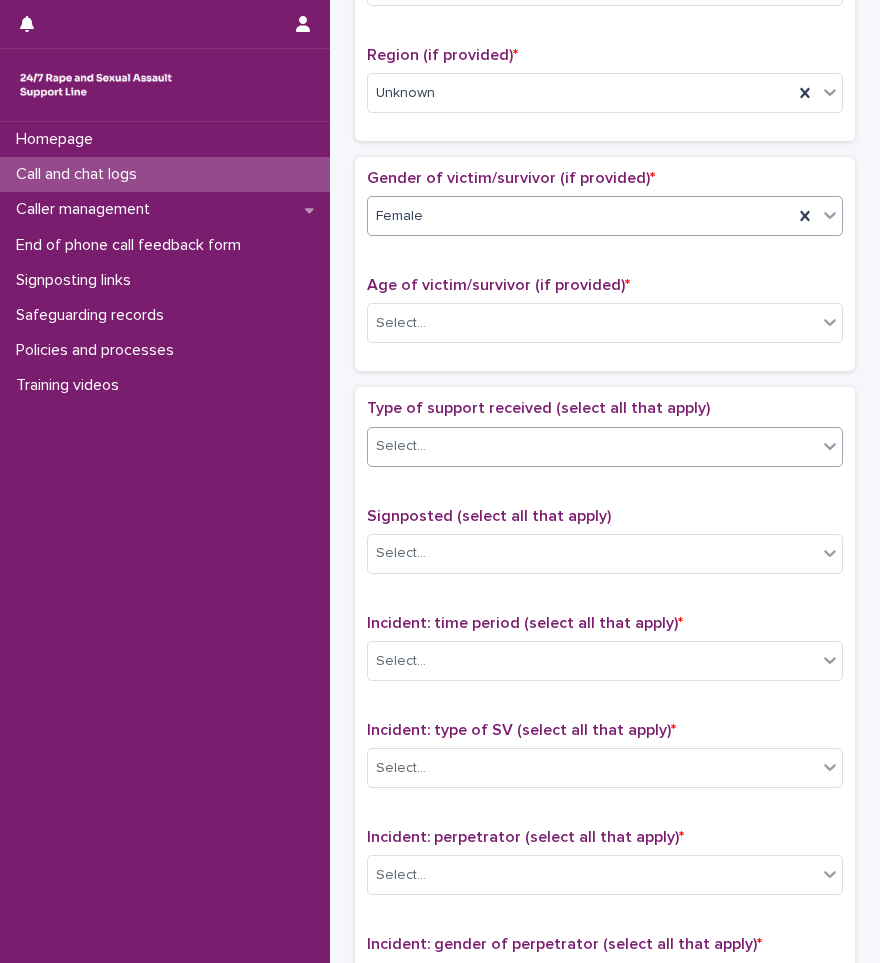 scroll, scrollTop: 800, scrollLeft: 0, axis: vertical 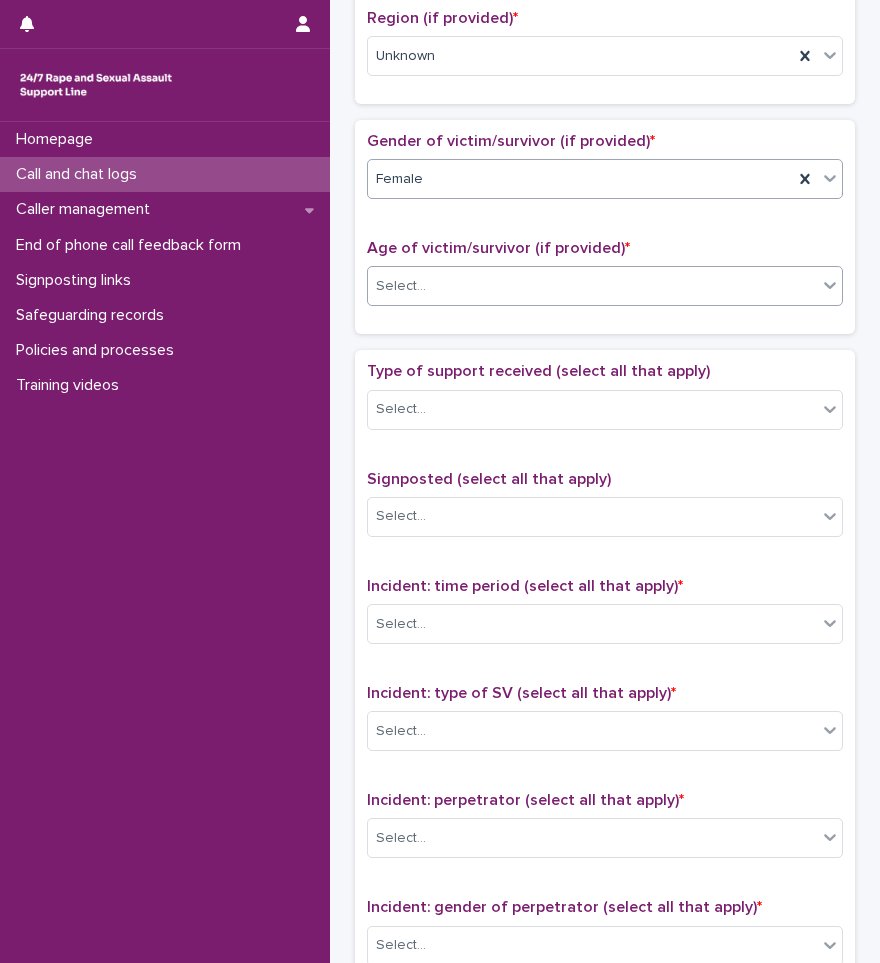 click on "Select..." at bounding box center (592, 286) 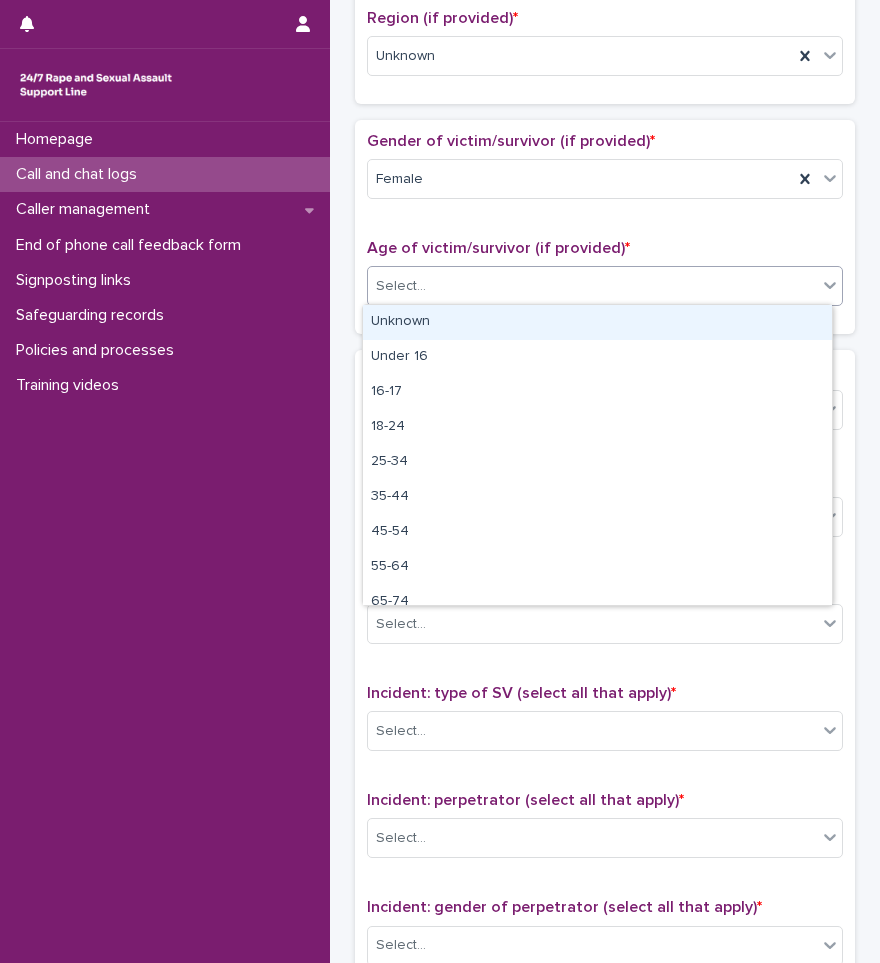 click on "Unknown" at bounding box center (597, 322) 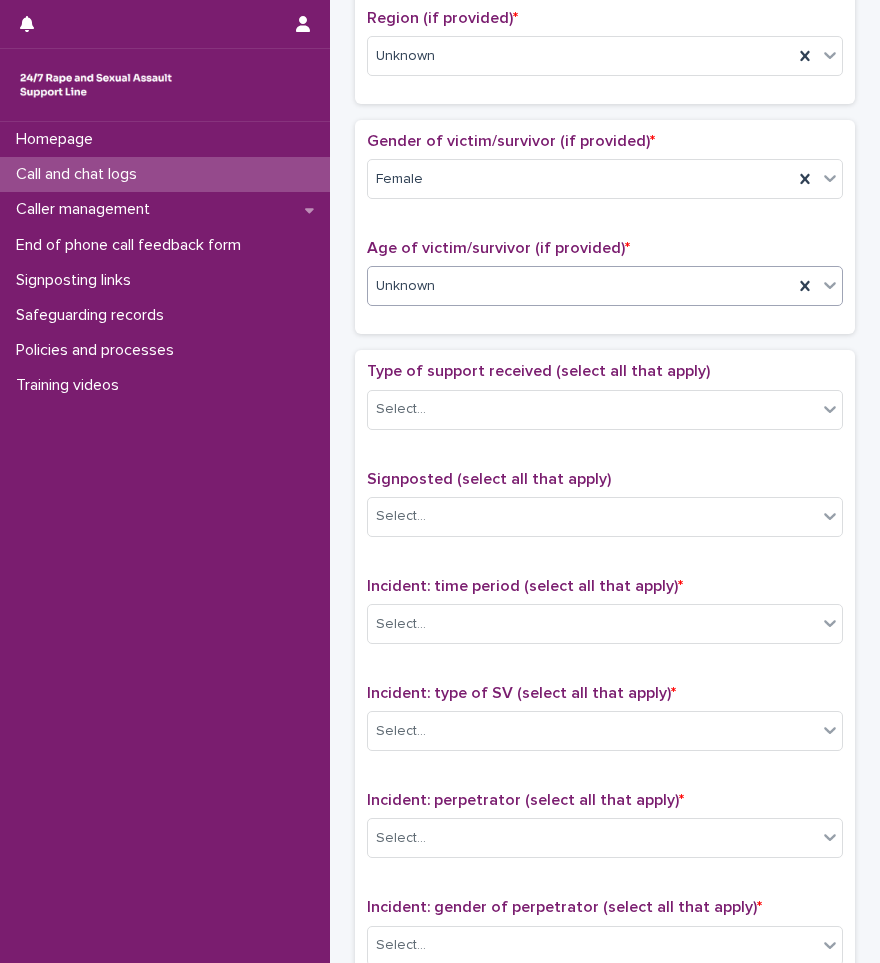 scroll, scrollTop: 900, scrollLeft: 0, axis: vertical 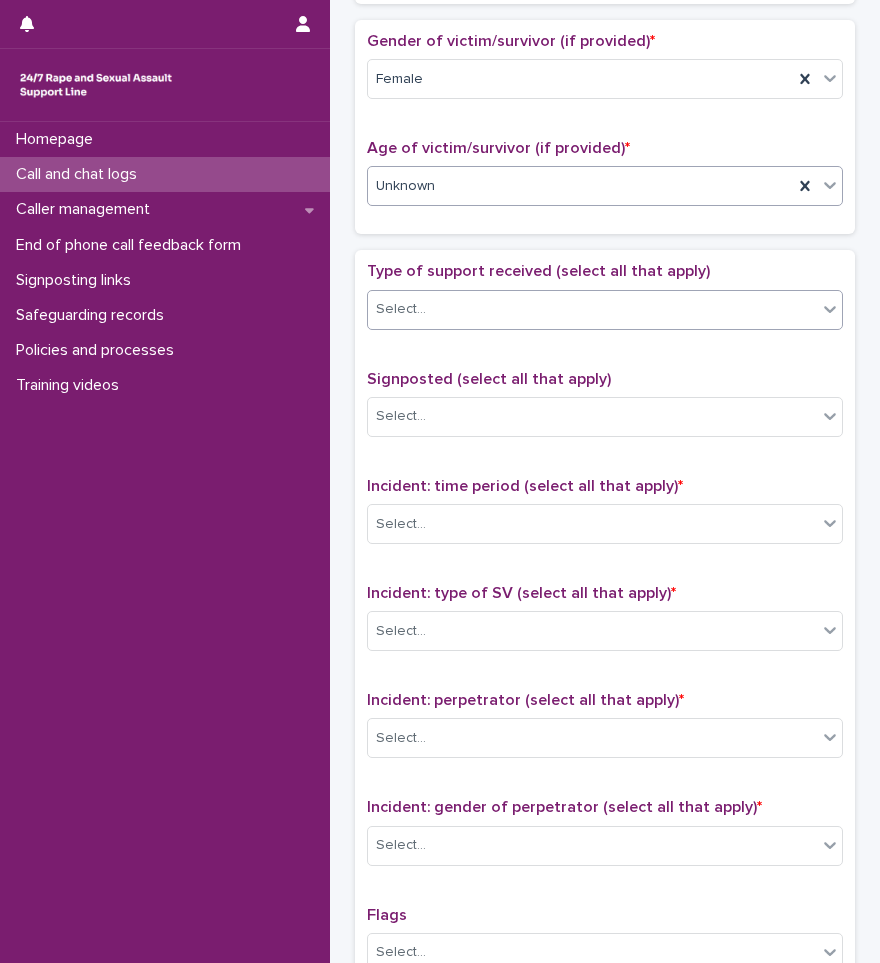 click on "Select..." at bounding box center [592, 309] 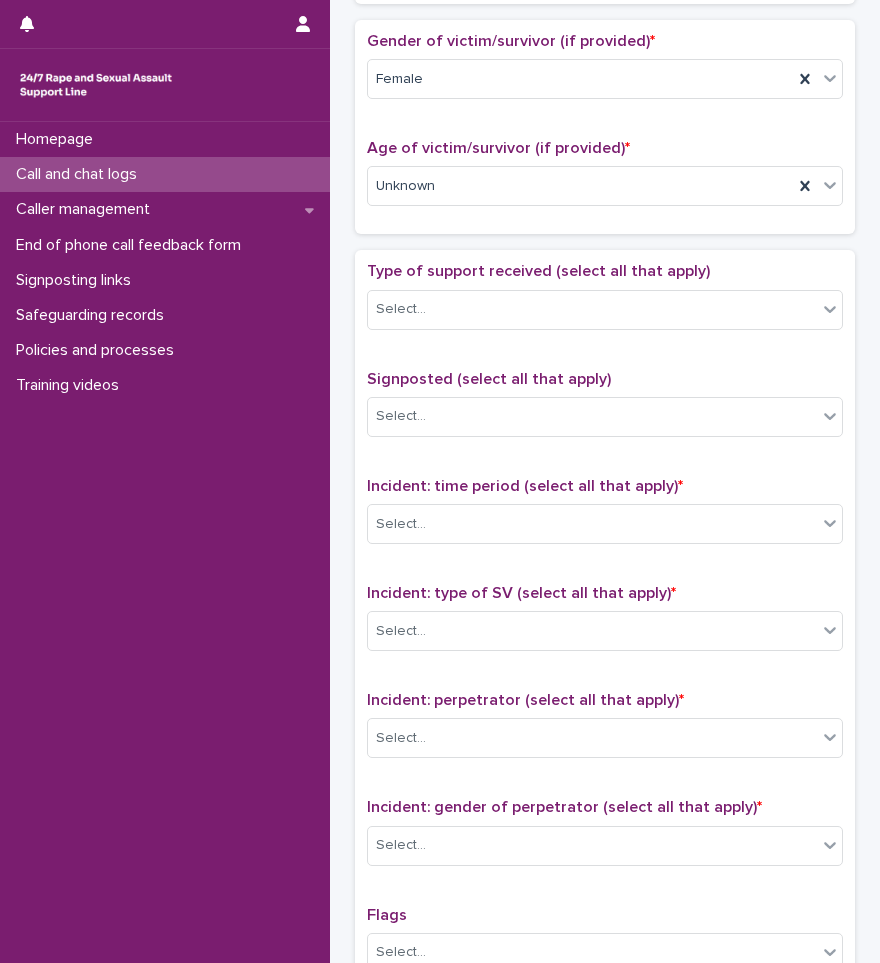 click on "Type of support received (select all that apply) Select... Signposted (select all that apply) Select... Incident: time period (select all that apply) * Select... Incident: type of SV (select all that apply) * Select... Incident: perpetrator (select all that apply) * Select... Incident: gender of perpetrator (select all that apply) * Select... Flags Select... Comments" at bounding box center (605, 680) 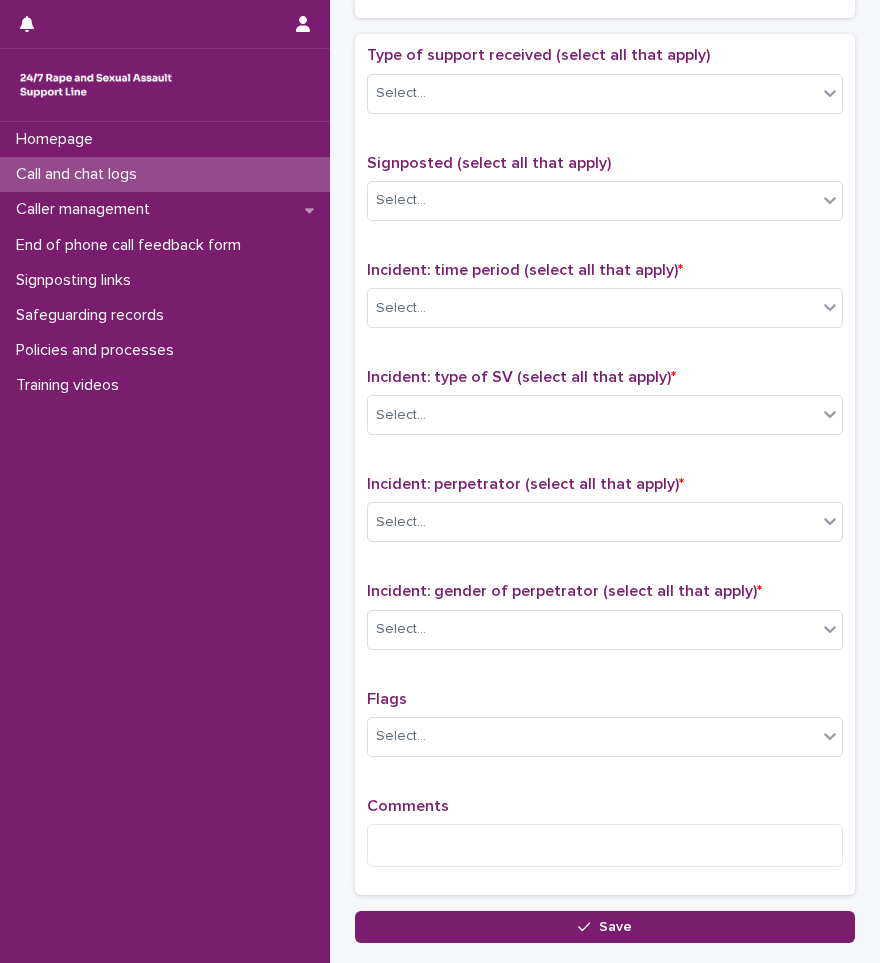 scroll, scrollTop: 1000, scrollLeft: 0, axis: vertical 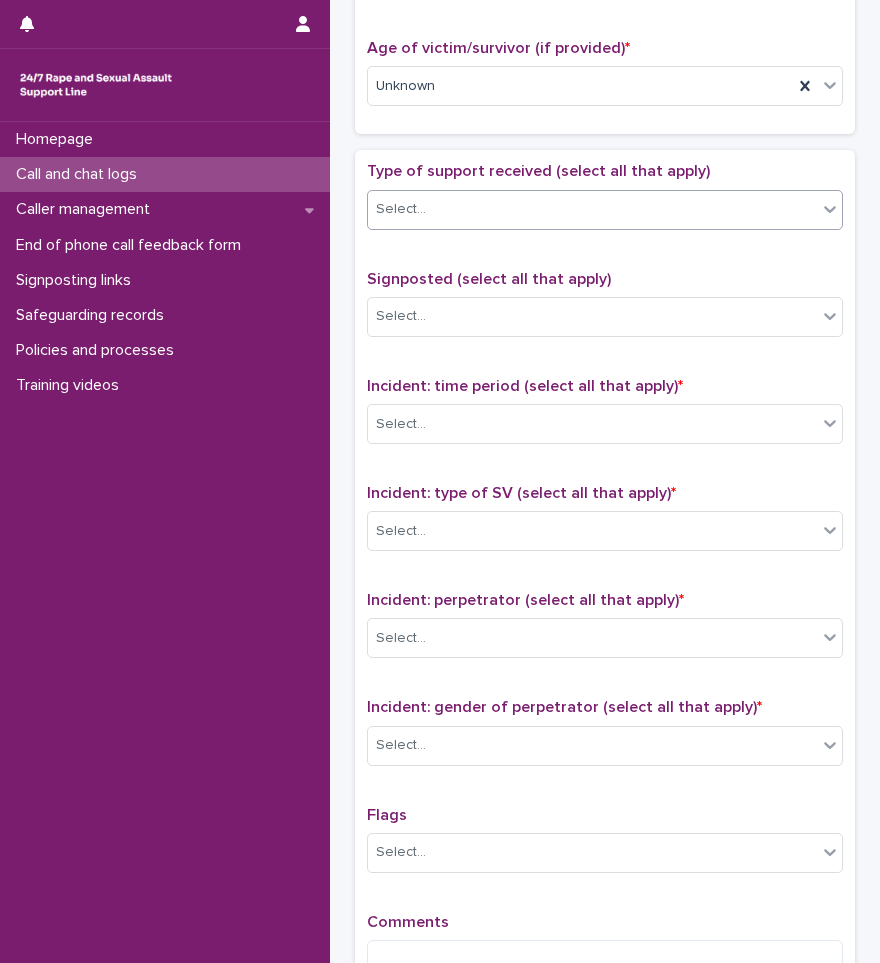 click on "Select..." at bounding box center [592, 209] 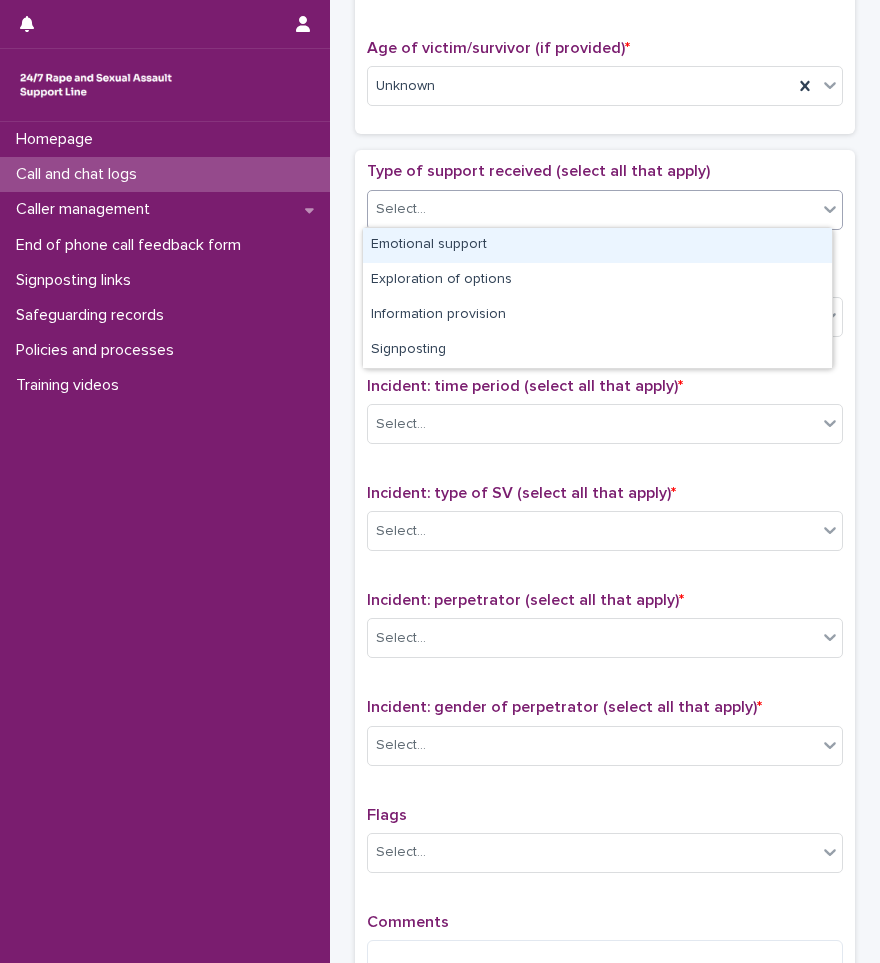 click on "Emotional support" at bounding box center (597, 245) 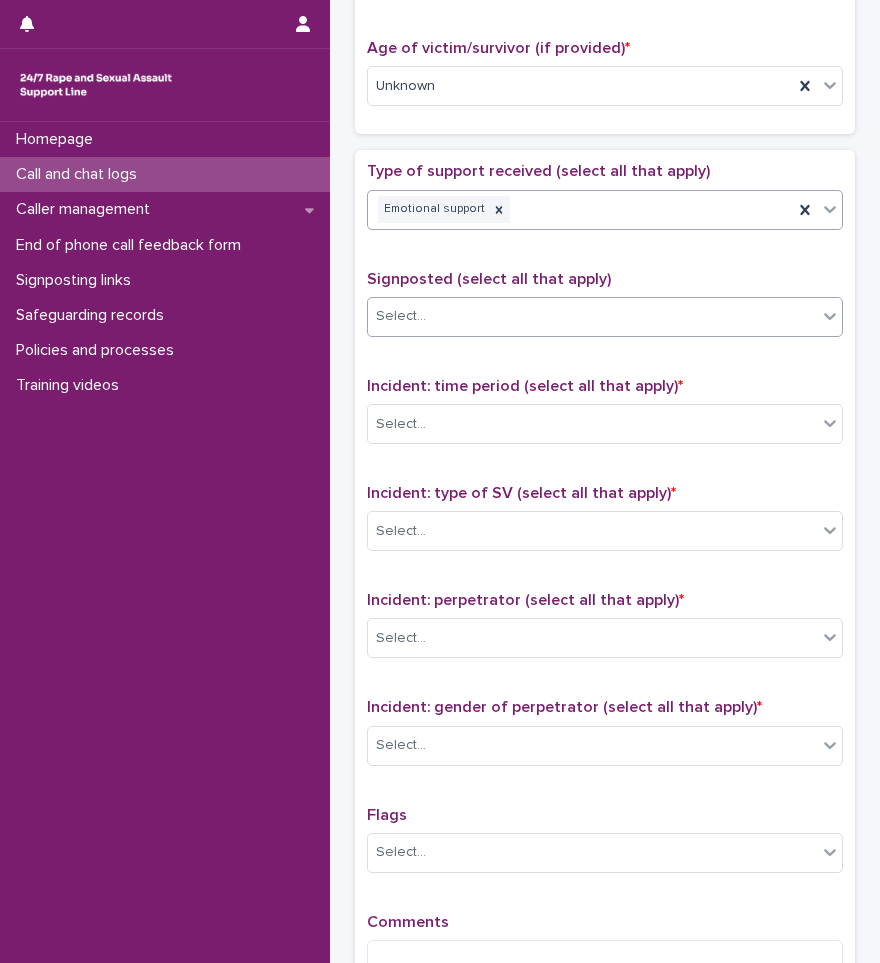 click on "Select..." at bounding box center (592, 316) 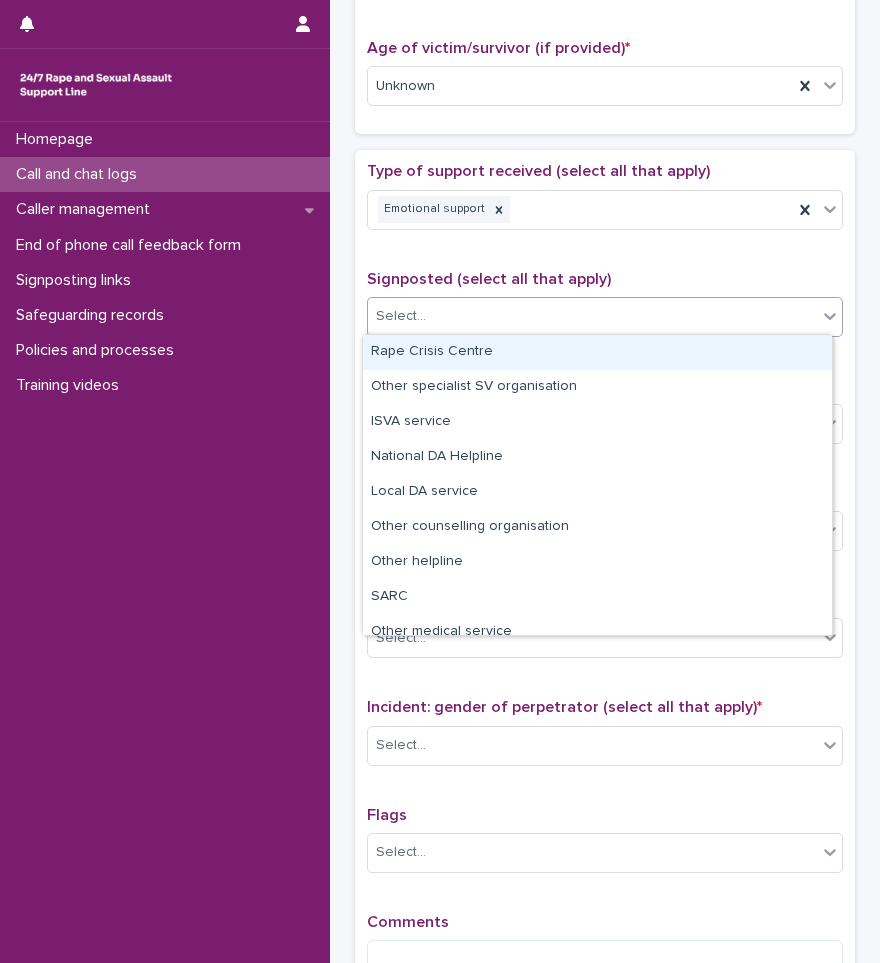 click on "Type of support received (select all that apply) Emotional support Signposted (select all that apply)      option Rape Crisis Centre focused, 1 of 12. 12 results available. Use Up and Down to choose options, press Enter to select the currently focused option, press Escape to exit the menu, press Tab to select the option and exit the menu. Select... Incident: time period (select all that apply) * Select... Incident: type of SV (select all that apply) * Select... Incident: perpetrator (select all that apply) * Select... Incident: gender of perpetrator (select all that apply) * Select... Flags Select... Comments" at bounding box center [605, 580] 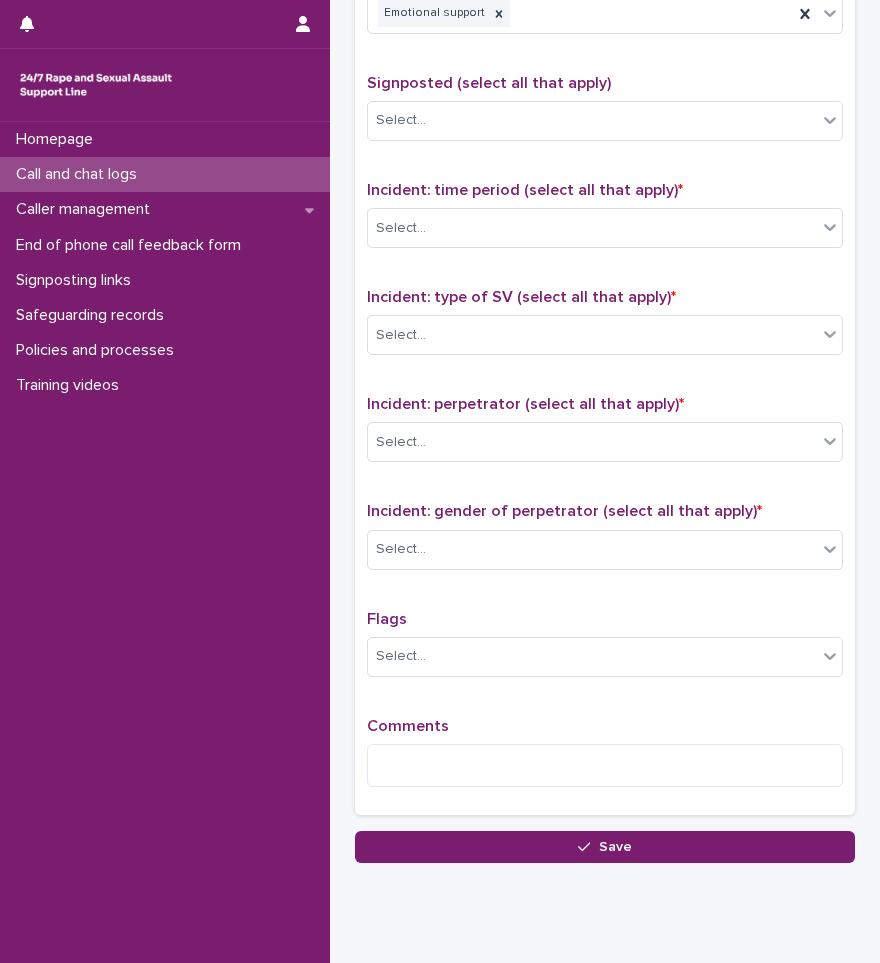 scroll, scrollTop: 1200, scrollLeft: 0, axis: vertical 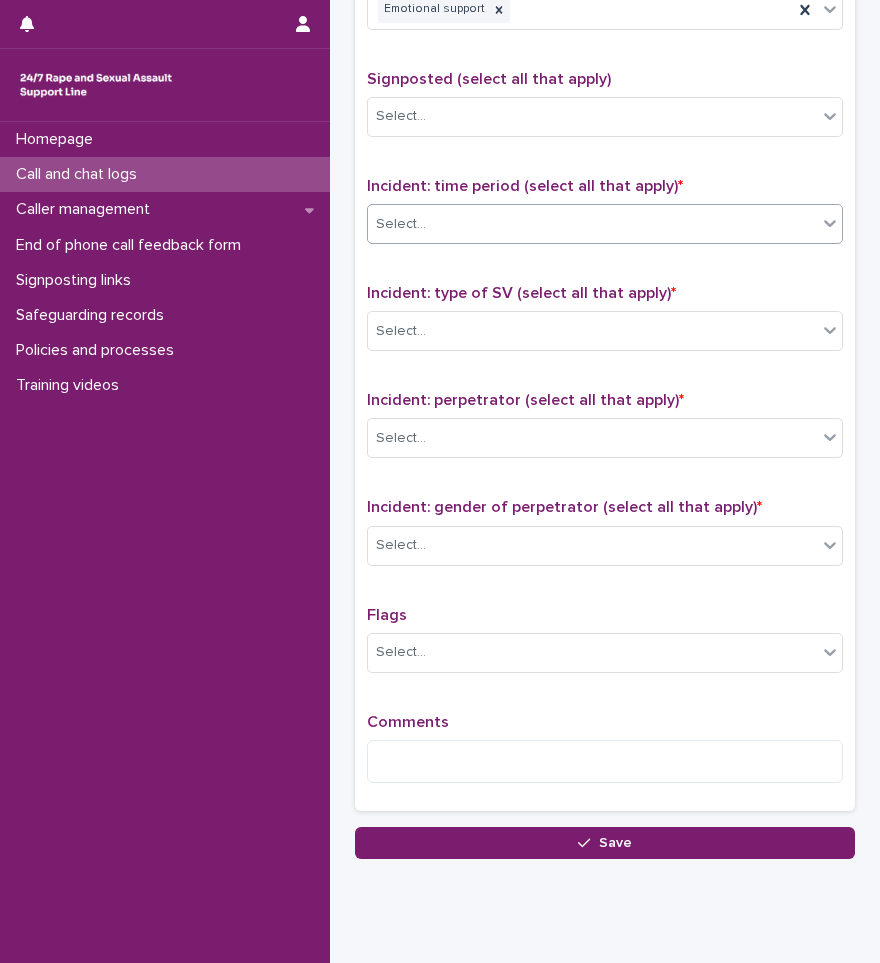 click on "Select..." at bounding box center [592, 224] 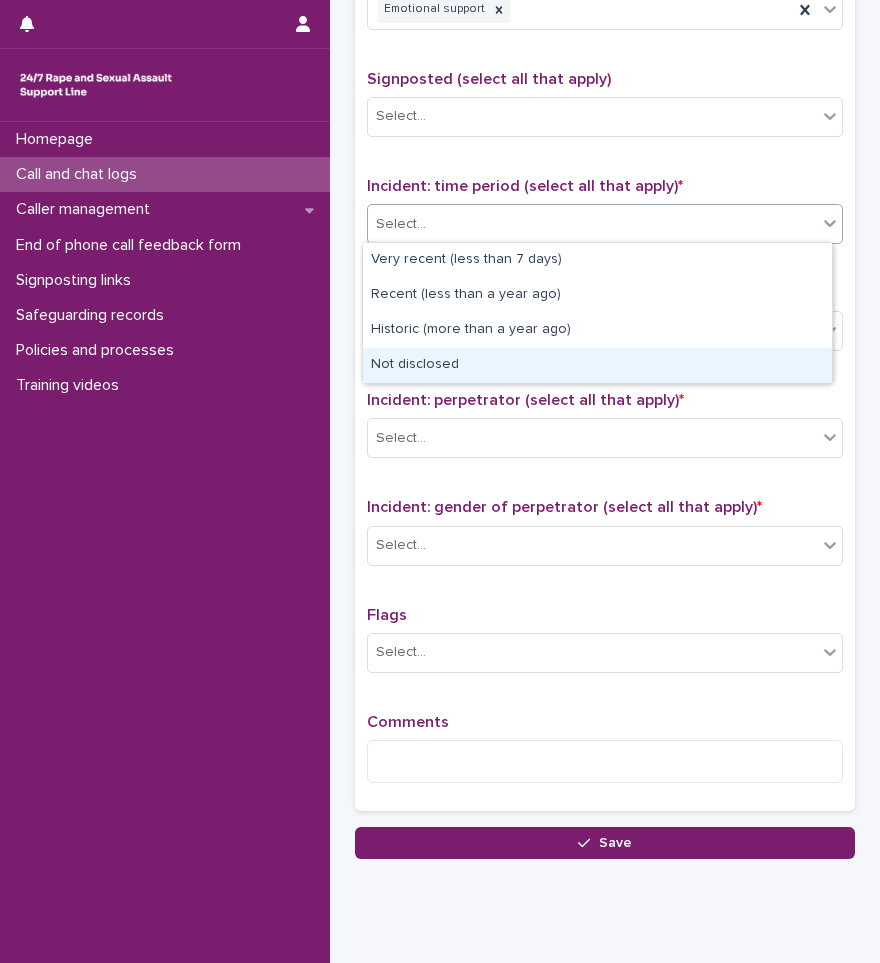 click on "Not disclosed" at bounding box center [597, 365] 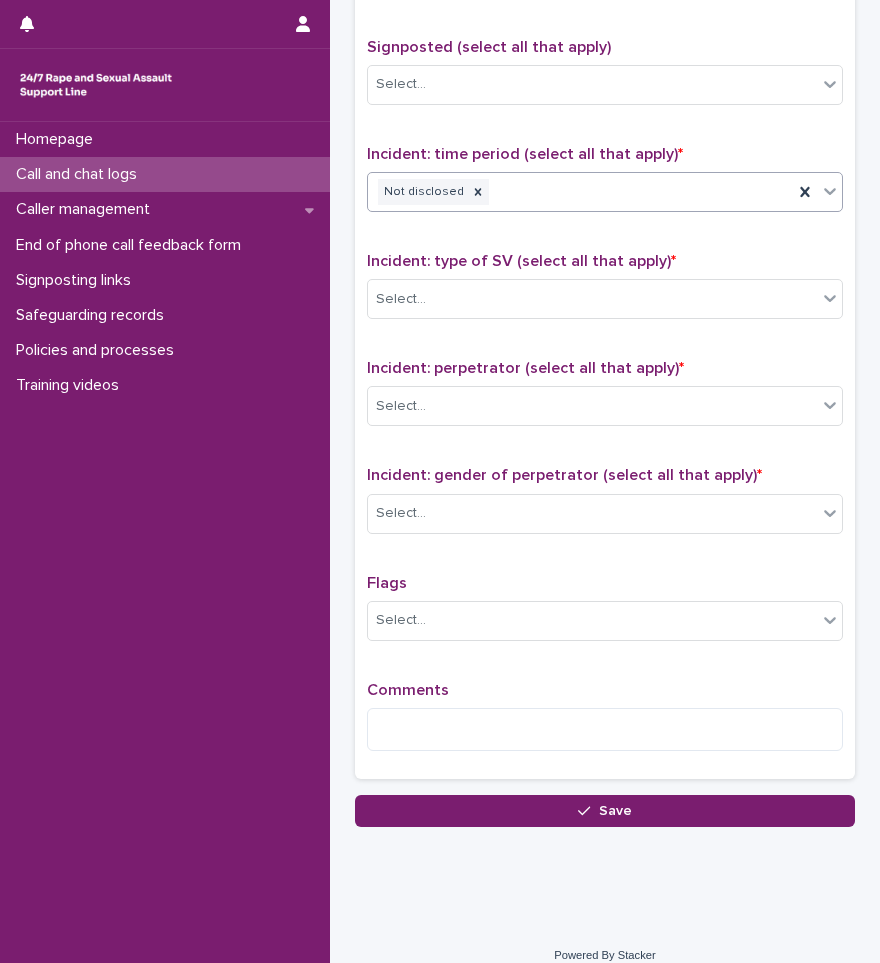 scroll, scrollTop: 1250, scrollLeft: 0, axis: vertical 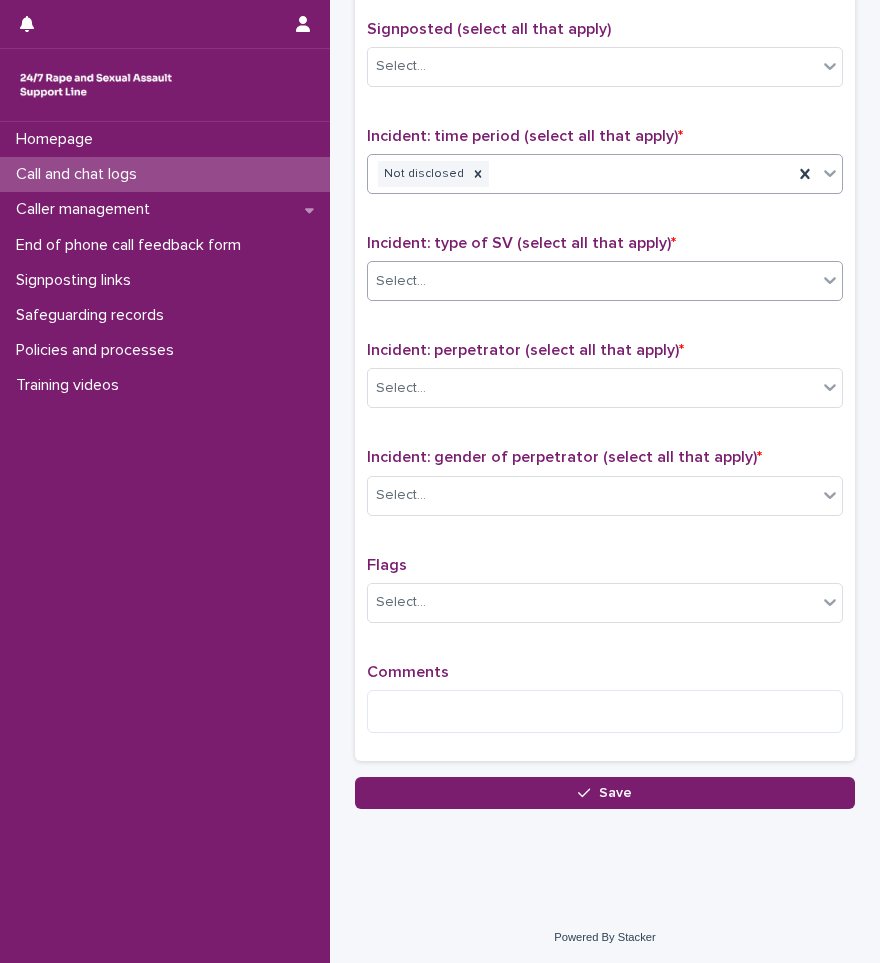 click on "Select..." at bounding box center (605, 281) 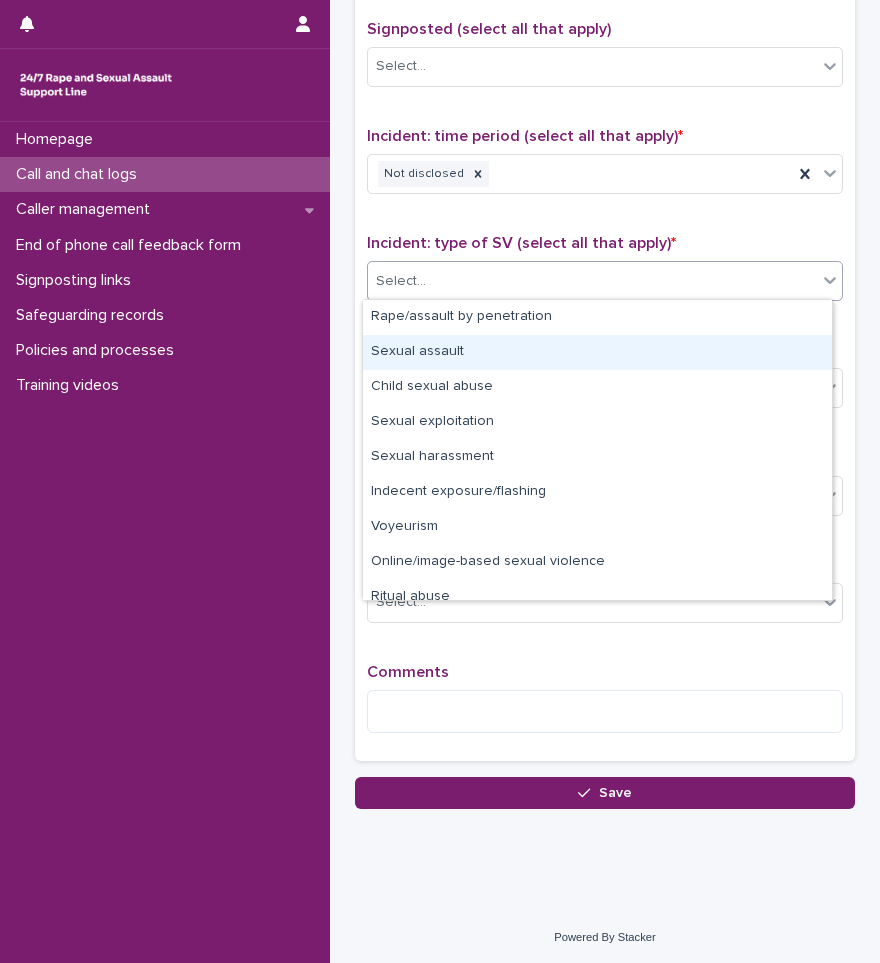 click on "Sexual assault" at bounding box center (597, 352) 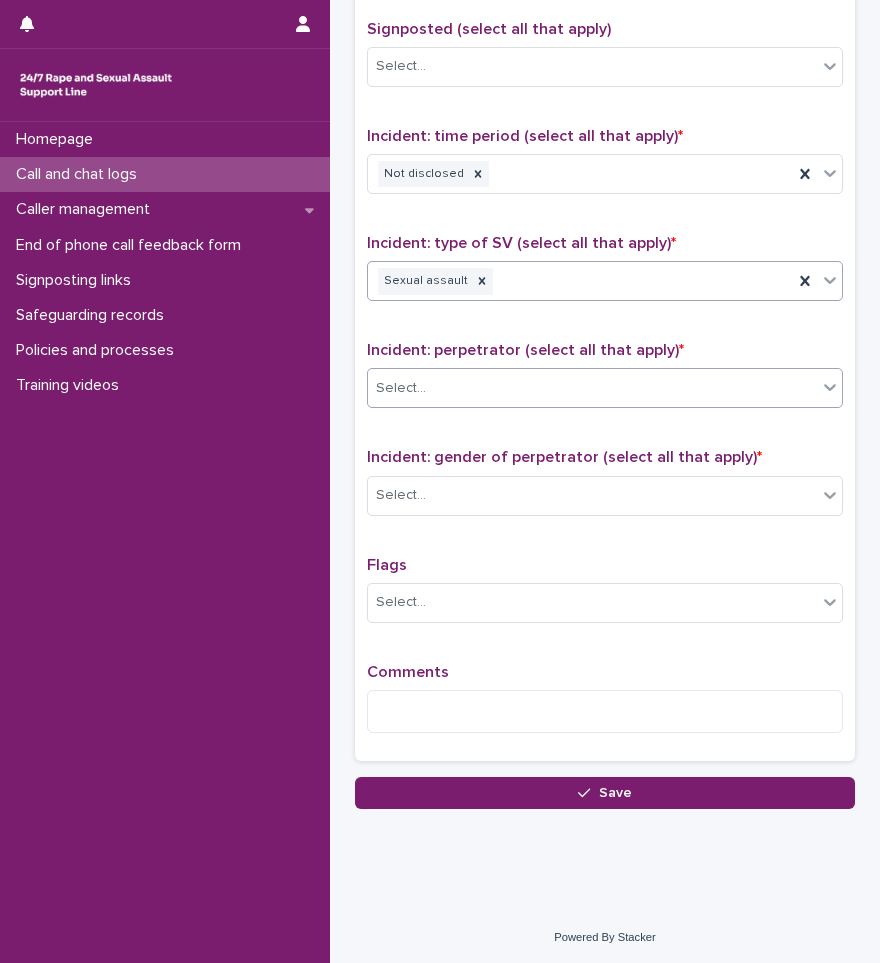 click on "Select..." at bounding box center [592, 388] 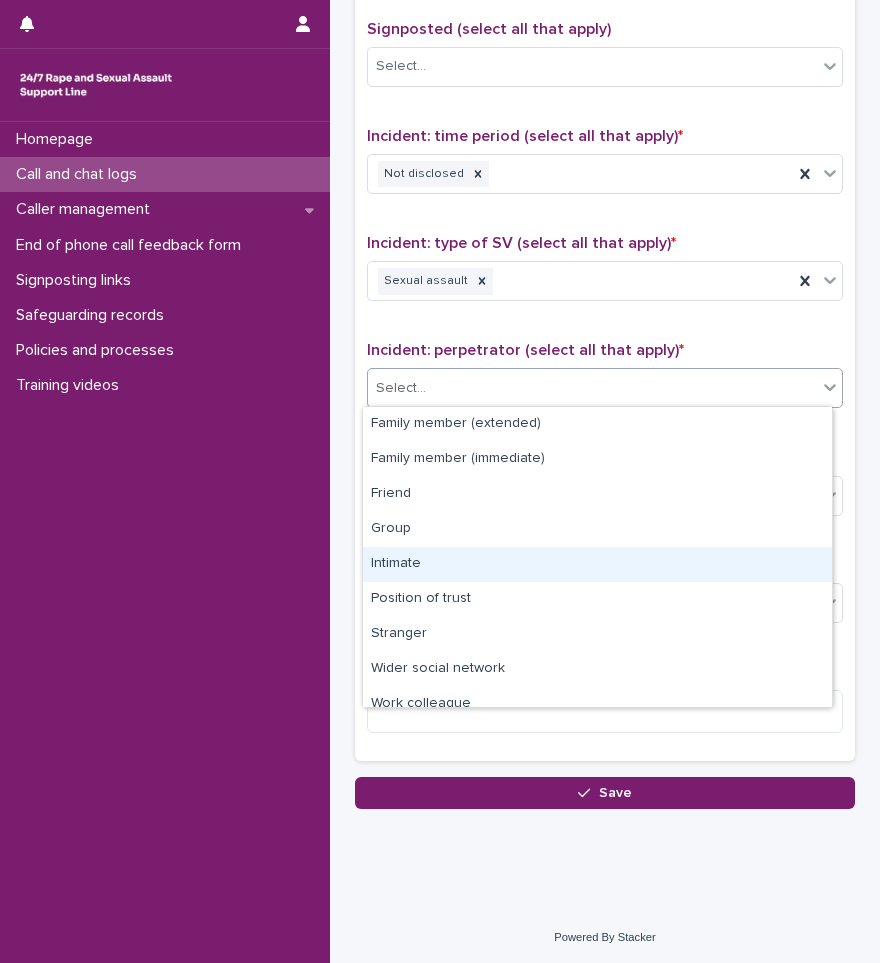 click on "Intimate" at bounding box center [597, 564] 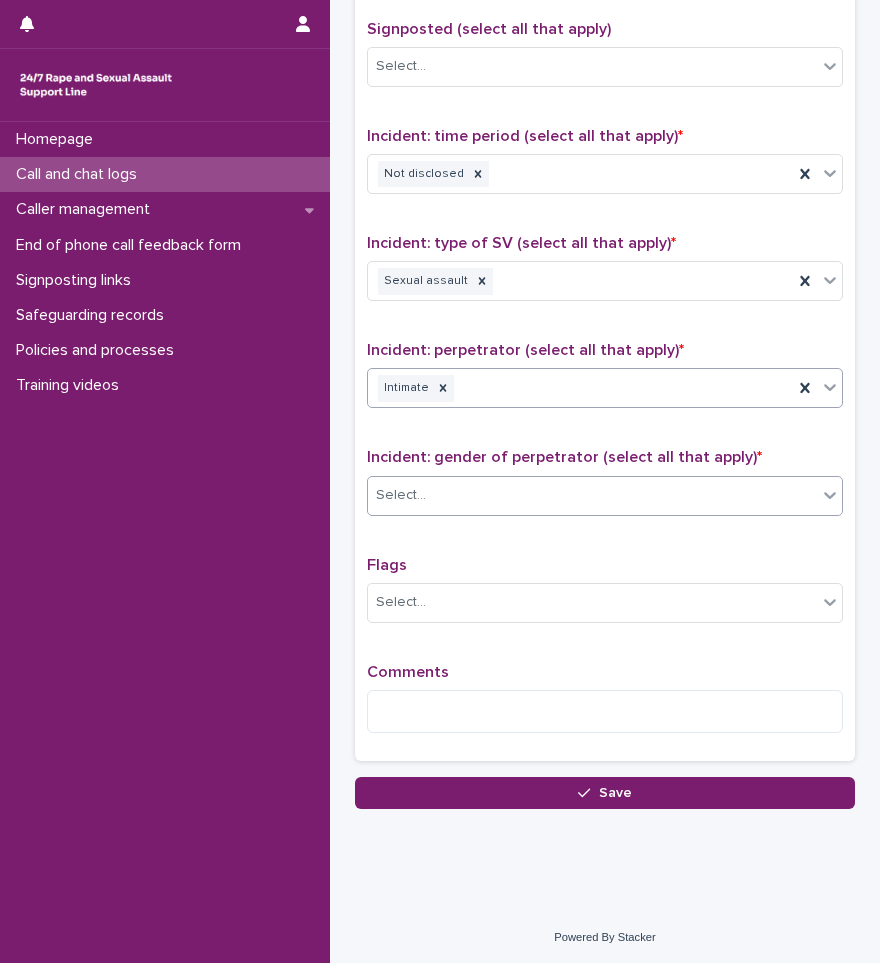 click on "Select..." at bounding box center [592, 495] 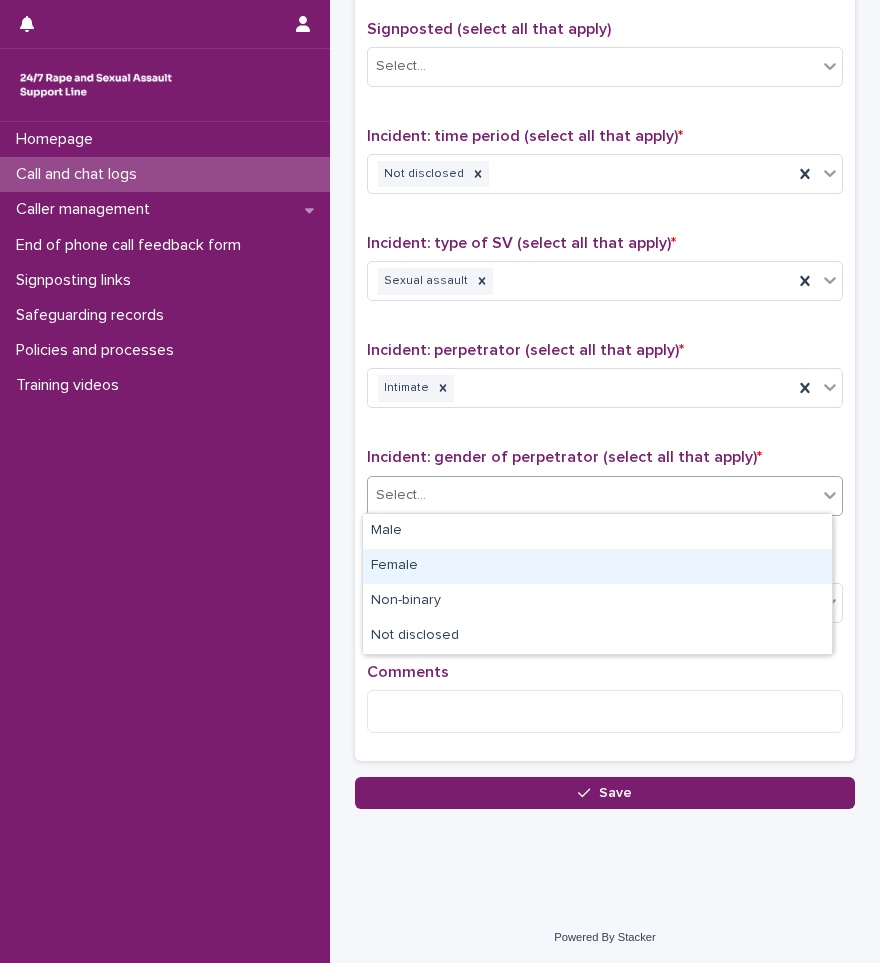 click on "Female" at bounding box center (597, 566) 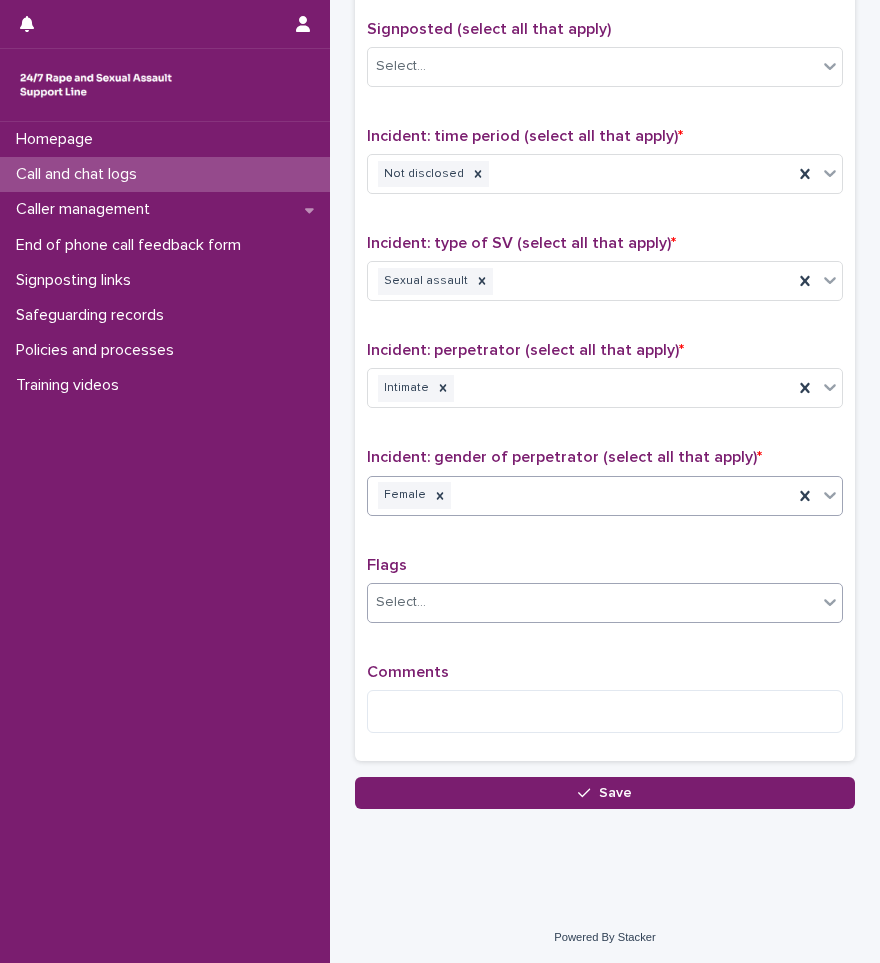 click on "Select..." at bounding box center (592, 602) 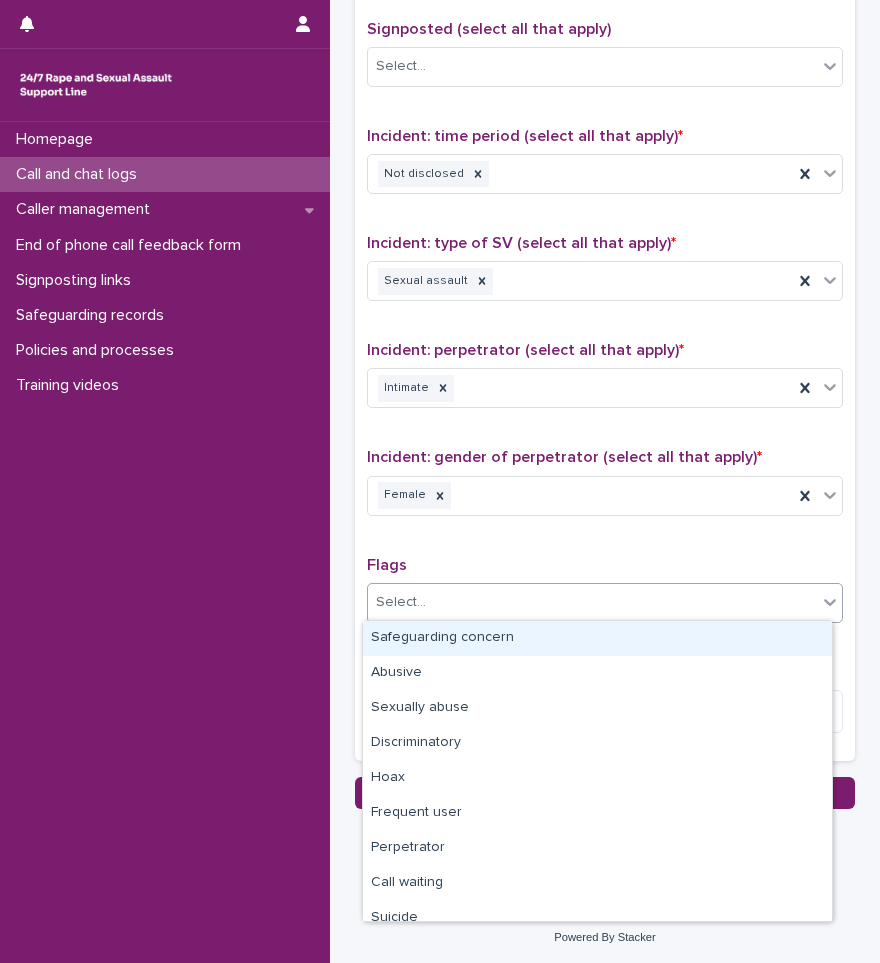 click on "Incident: gender of perpetrator (select all that apply) * Female" at bounding box center [605, 489] 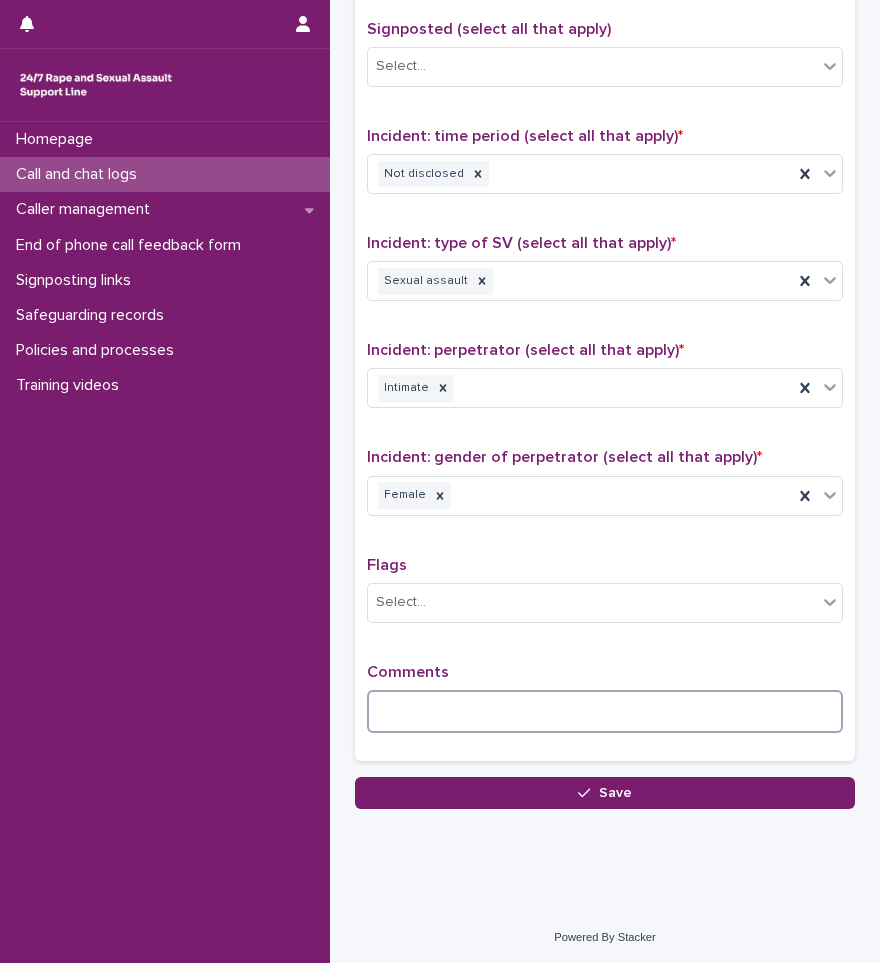 click at bounding box center [605, 711] 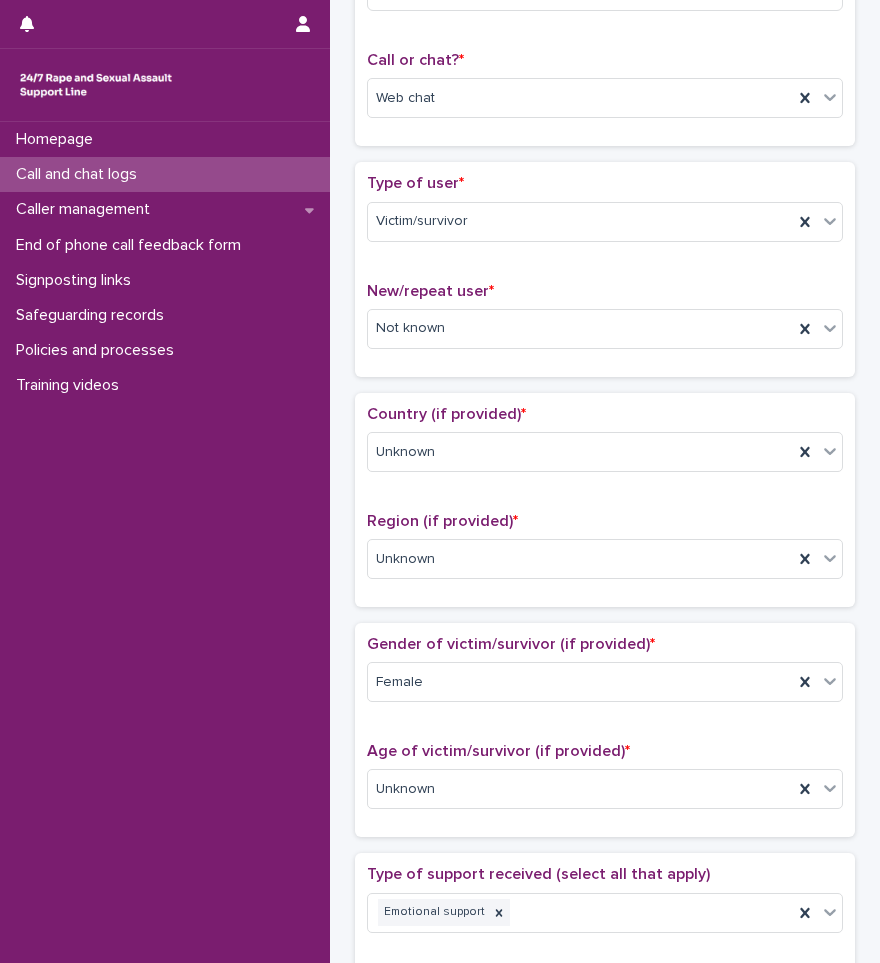 scroll, scrollTop: 0, scrollLeft: 0, axis: both 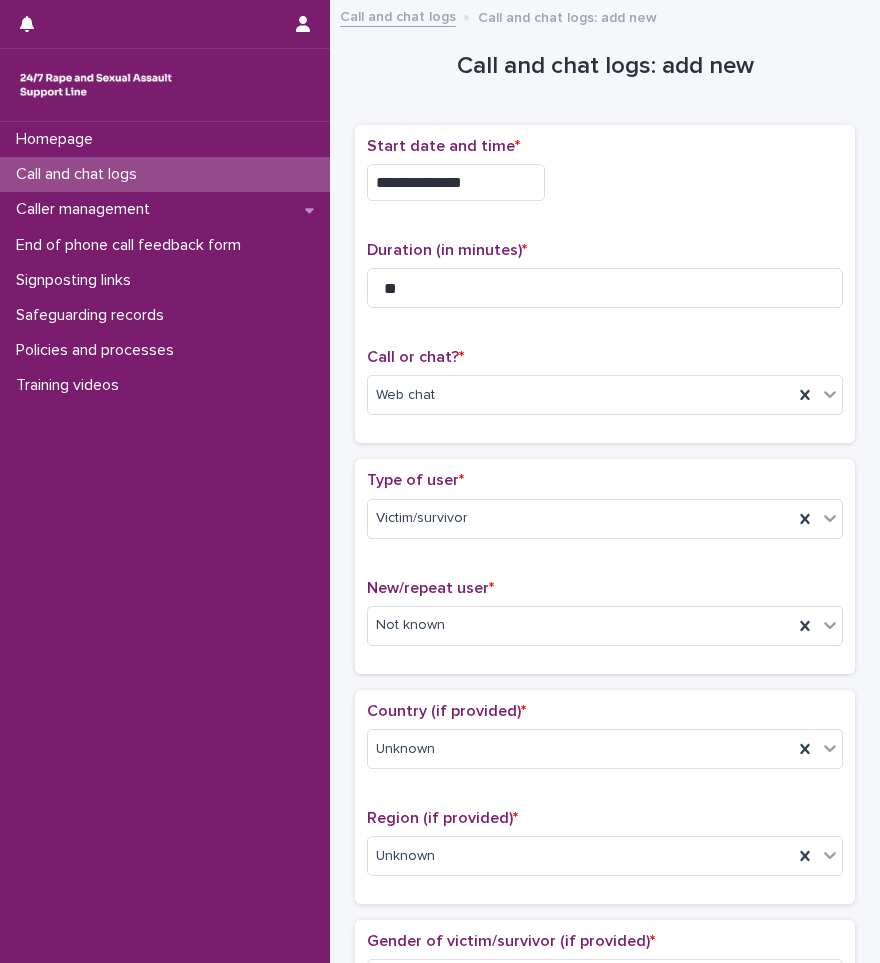 type on "**********" 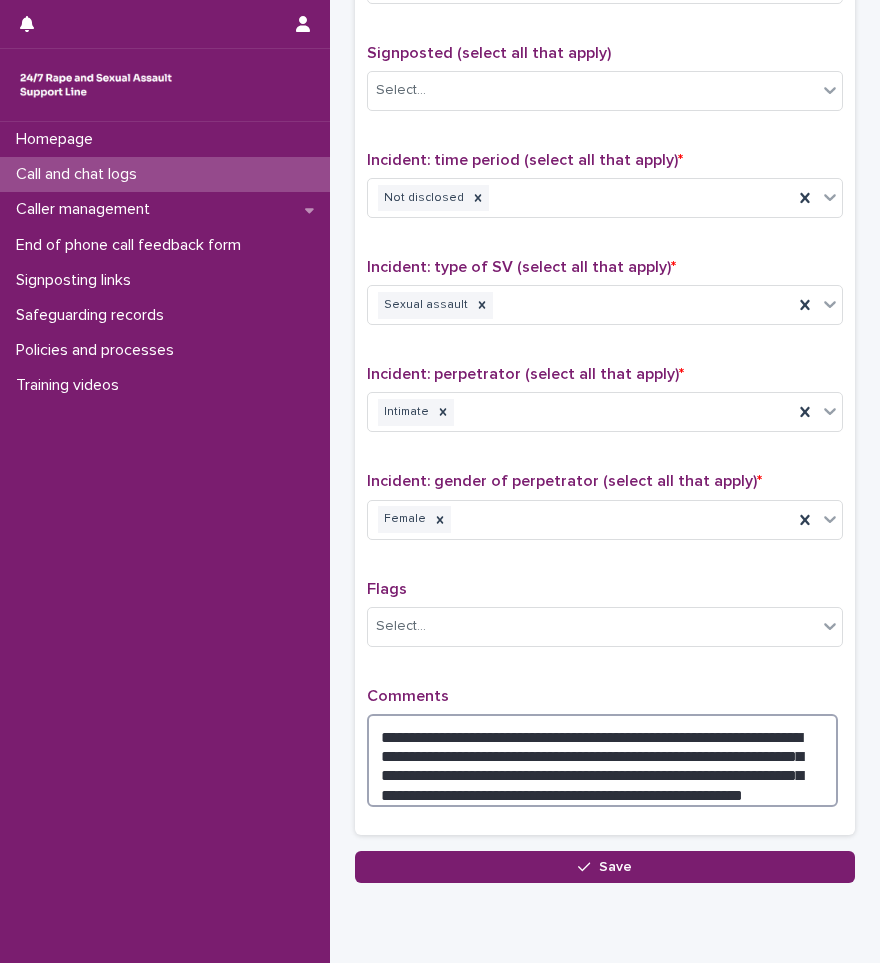 scroll, scrollTop: 1300, scrollLeft: 0, axis: vertical 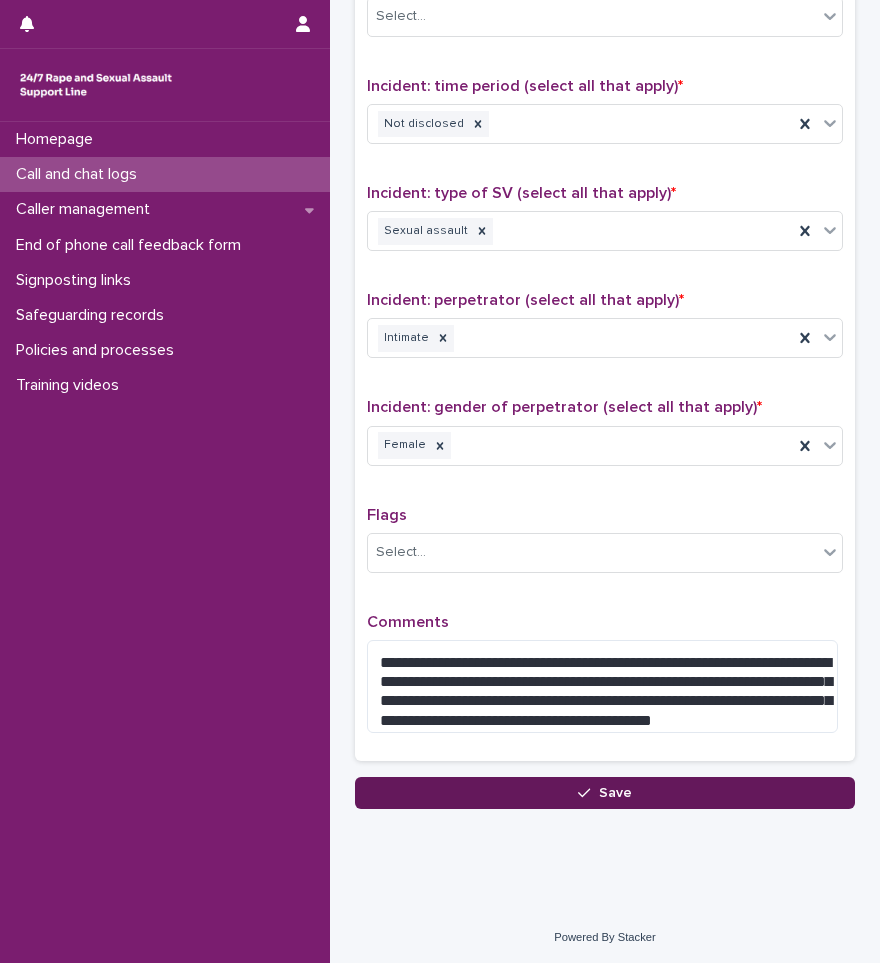 click on "Save" at bounding box center [605, 793] 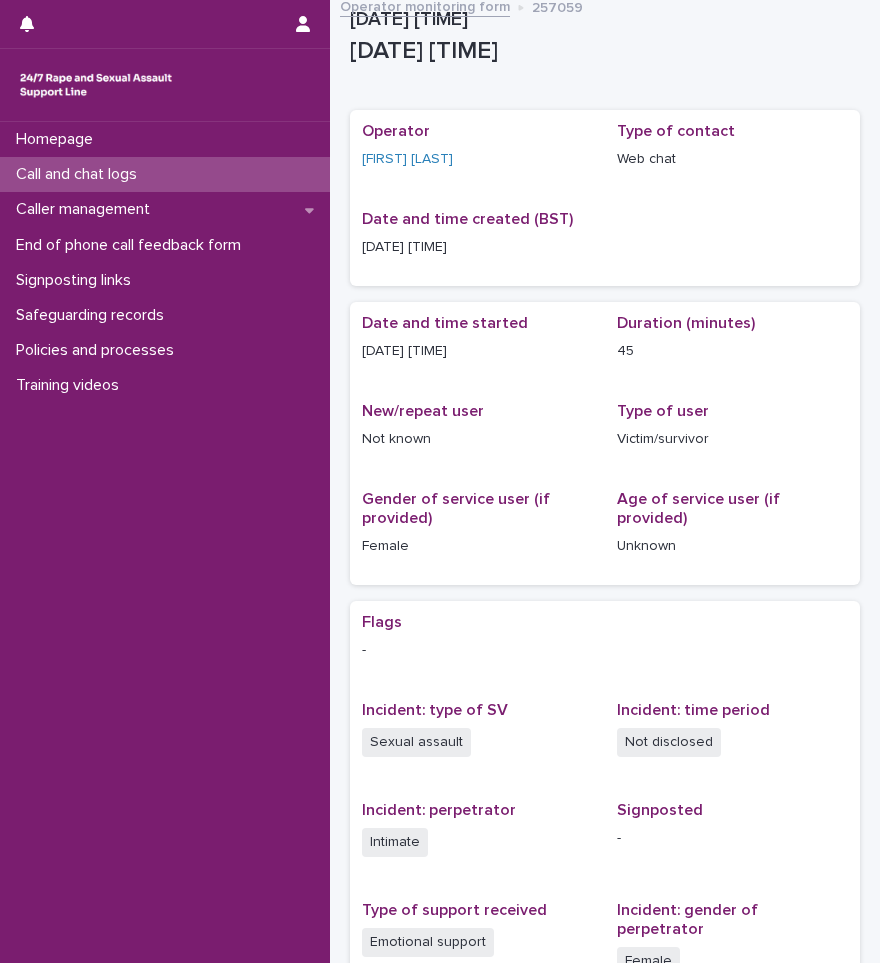 scroll, scrollTop: 0, scrollLeft: 0, axis: both 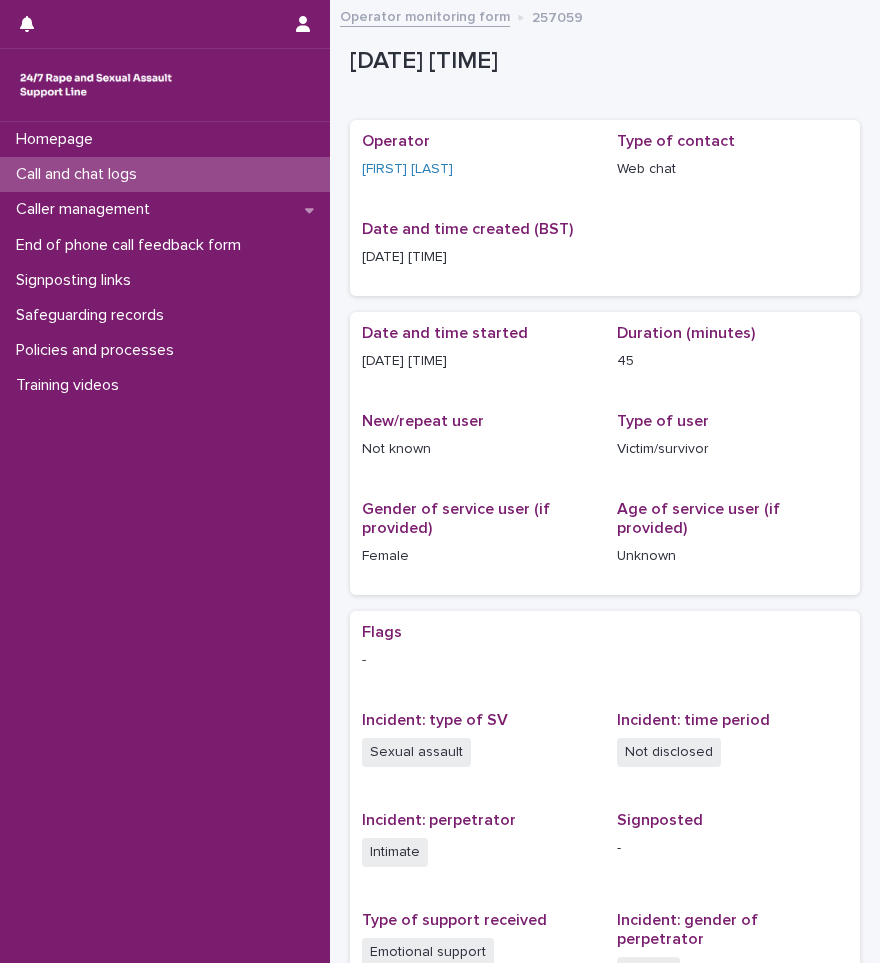 click on "Call and chat logs" at bounding box center [80, 174] 